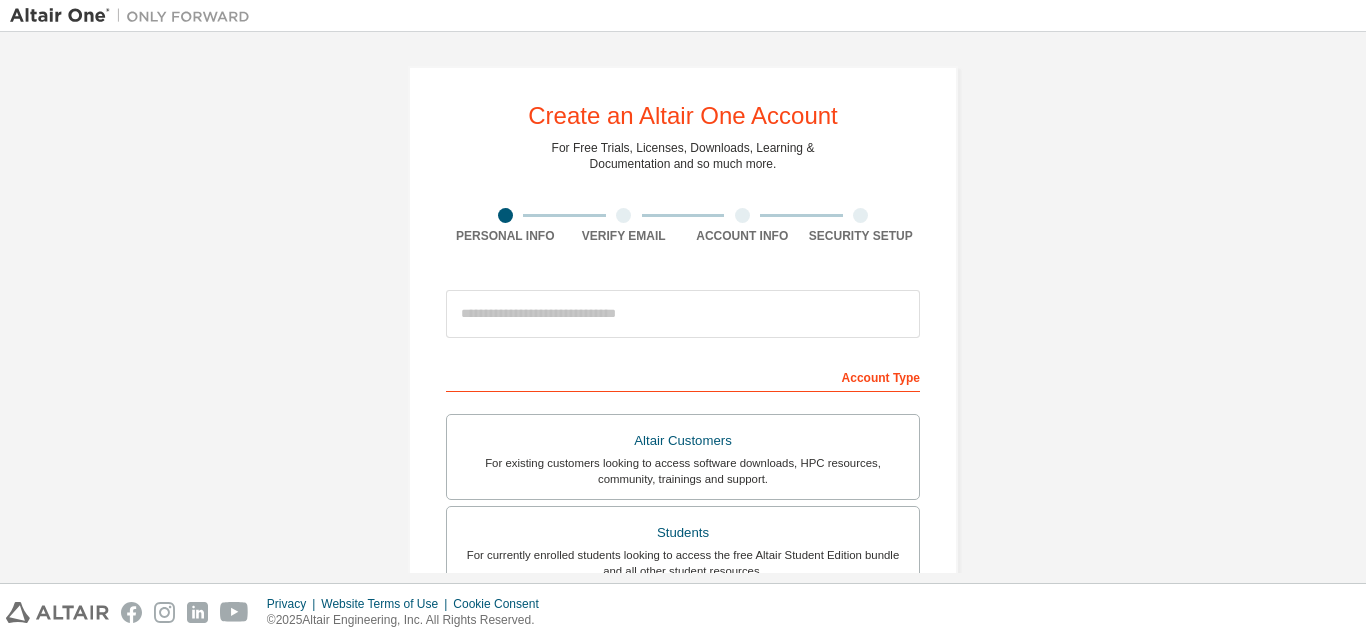 scroll, scrollTop: 0, scrollLeft: 0, axis: both 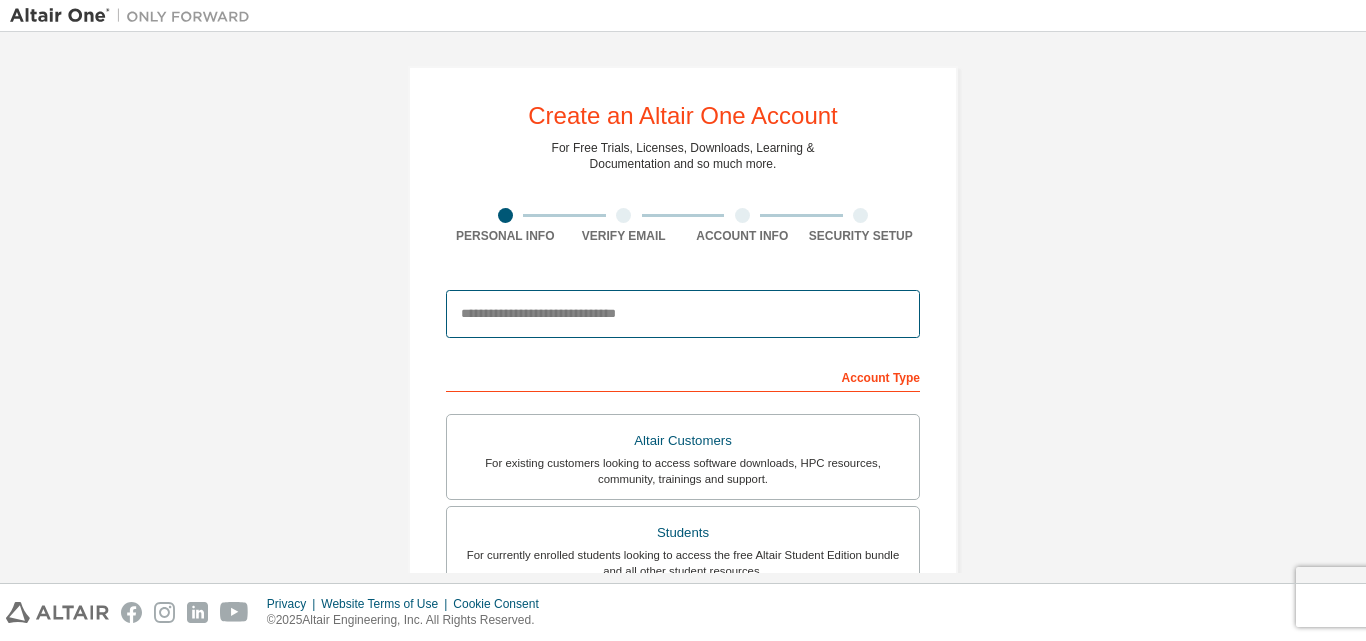 click at bounding box center (683, 314) 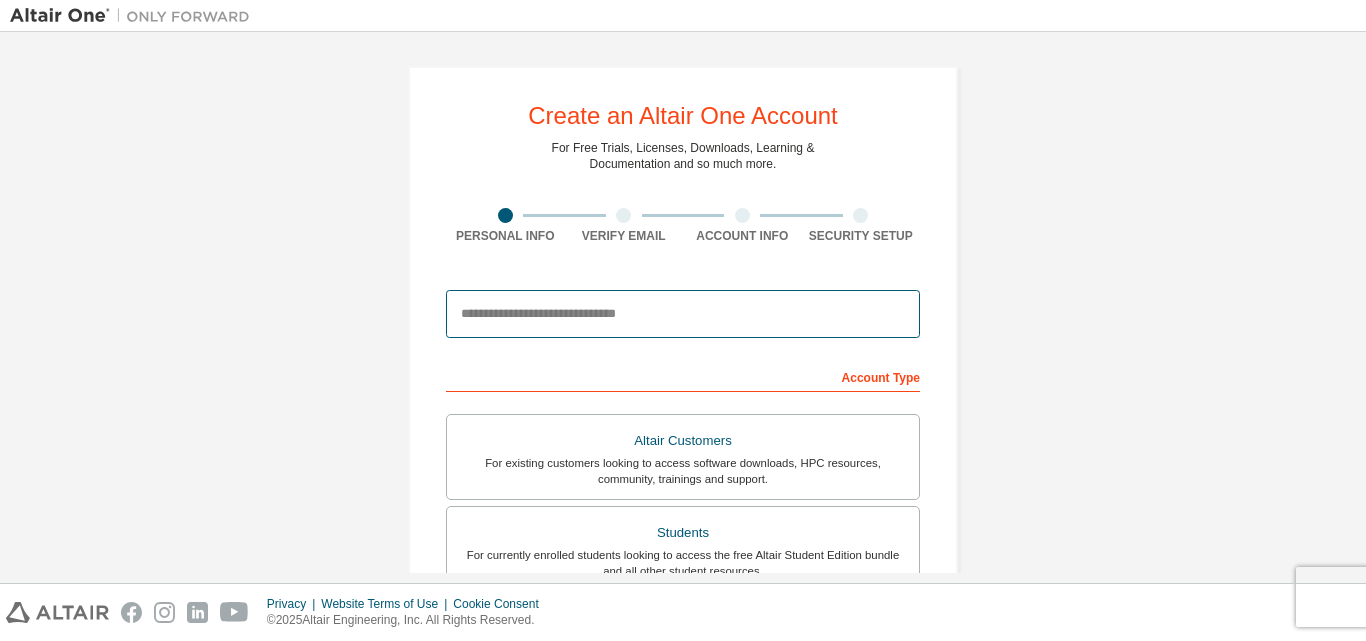 type on "**********" 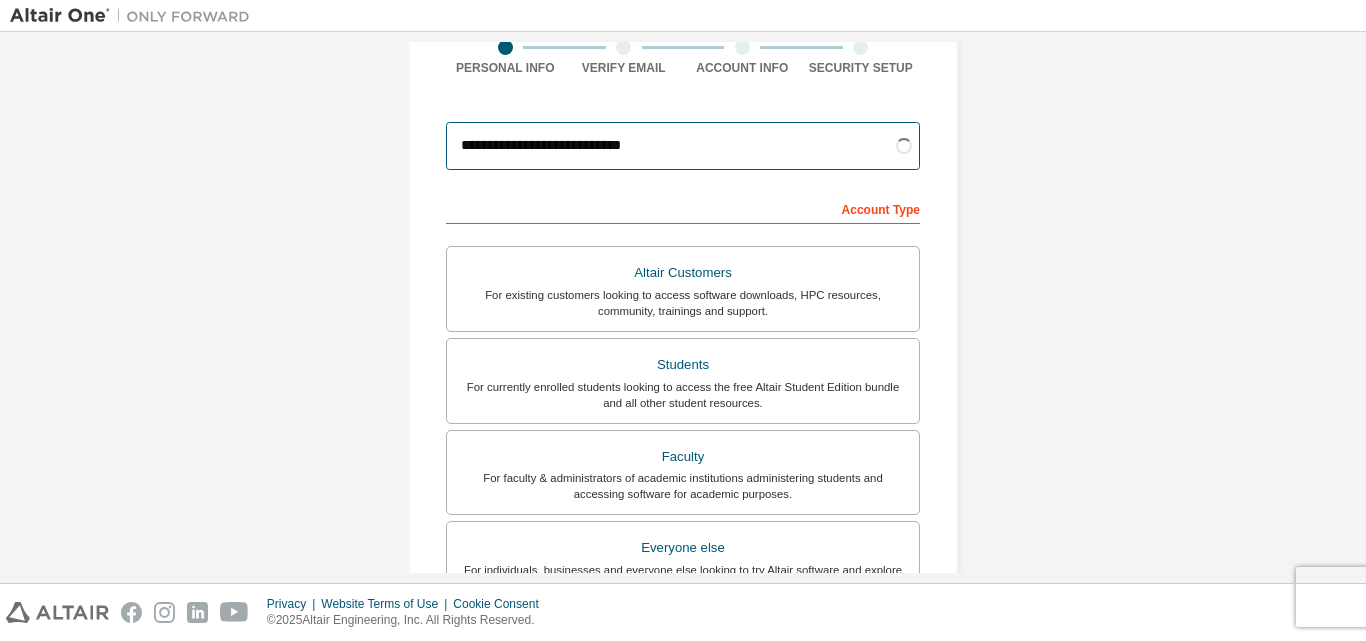 scroll, scrollTop: 200, scrollLeft: 0, axis: vertical 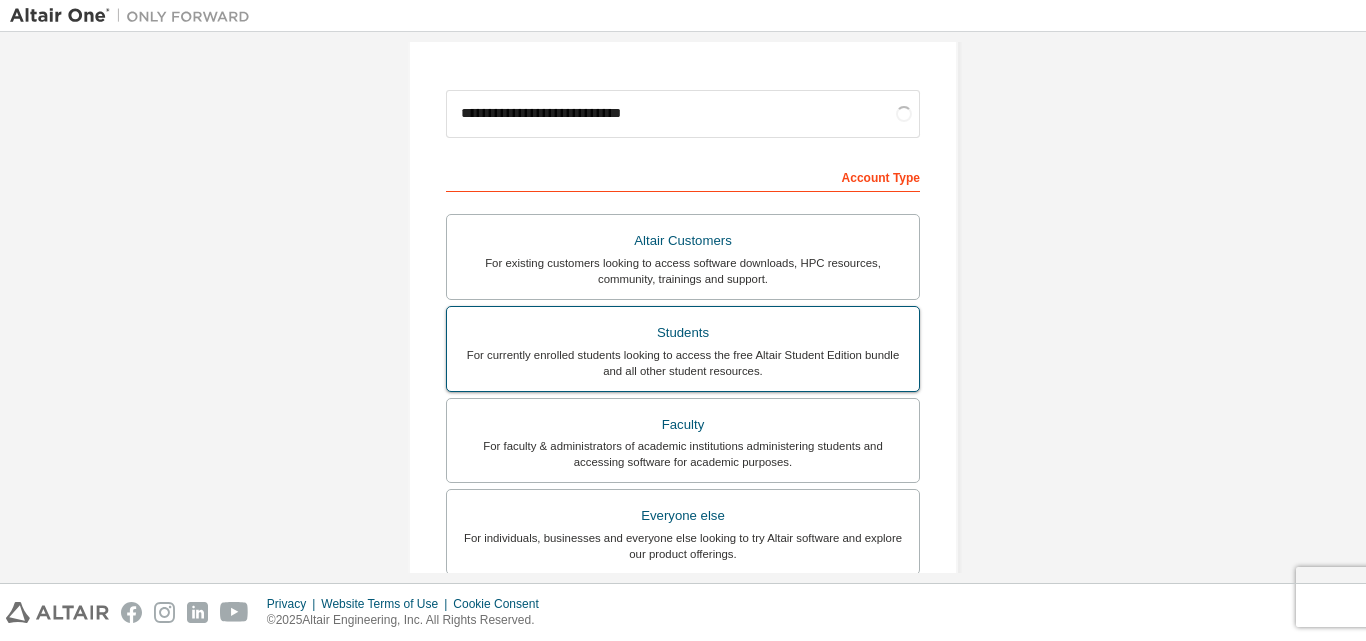 click on "For currently enrolled students looking to access the free Altair Student Edition bundle and all other student resources." at bounding box center [683, 363] 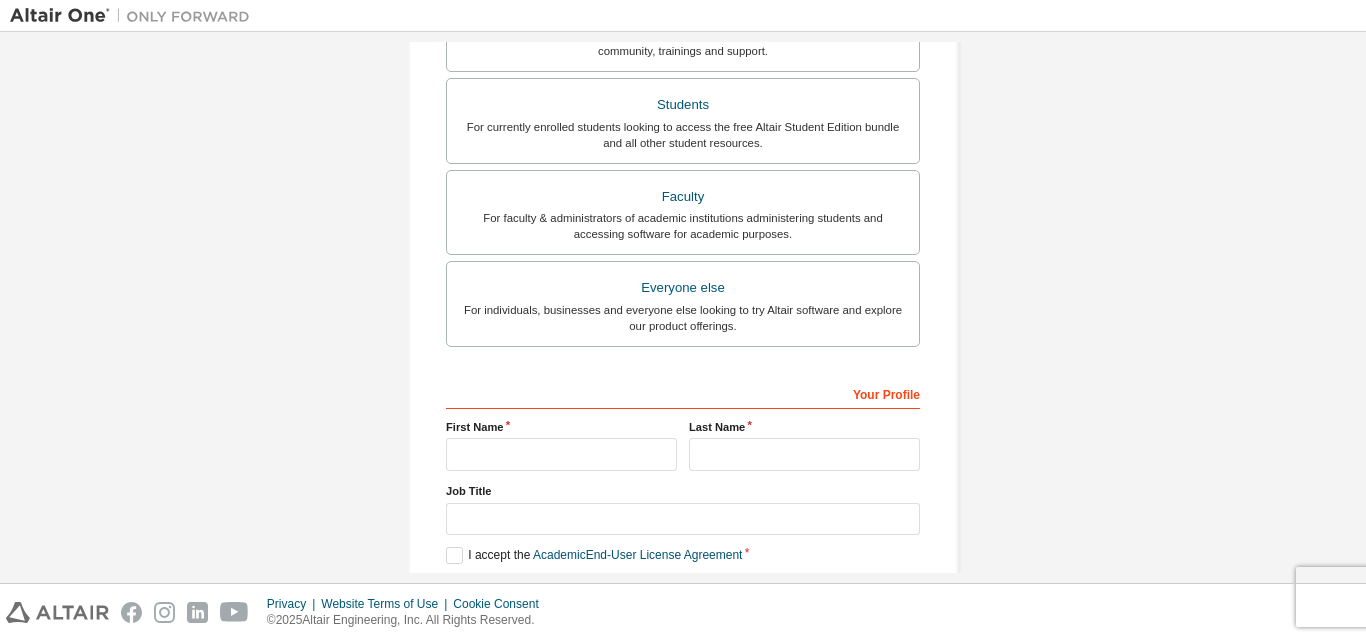 scroll, scrollTop: 528, scrollLeft: 0, axis: vertical 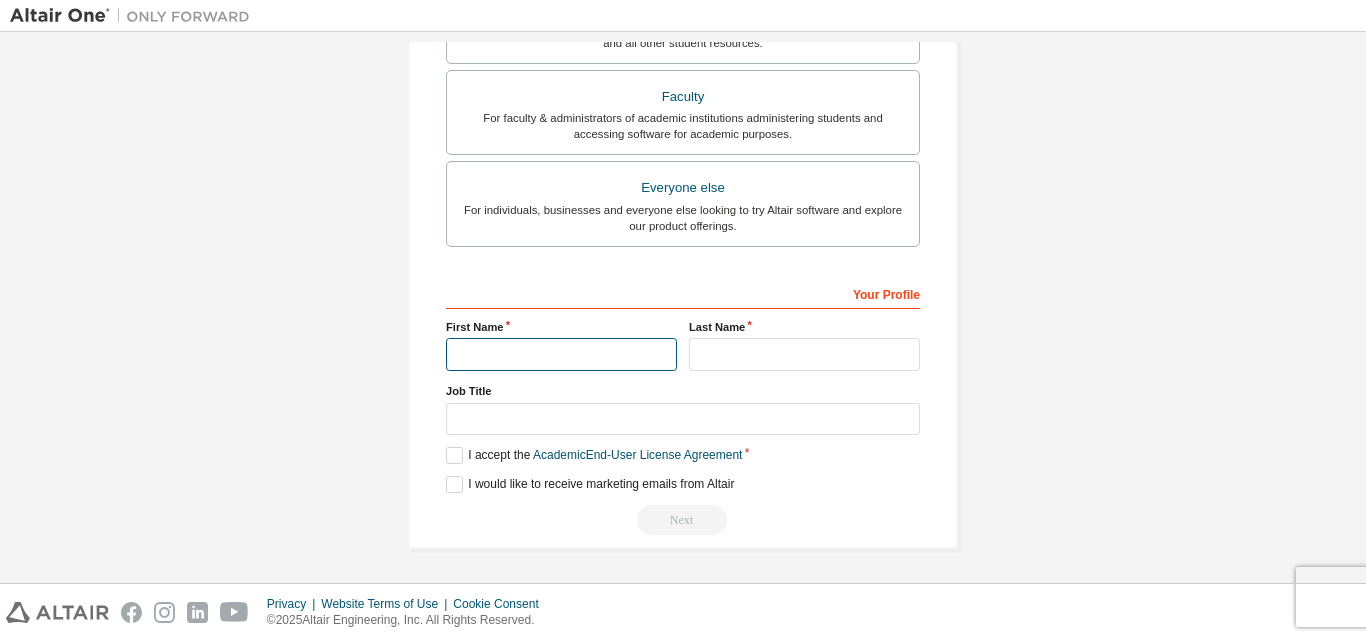 click at bounding box center (561, 354) 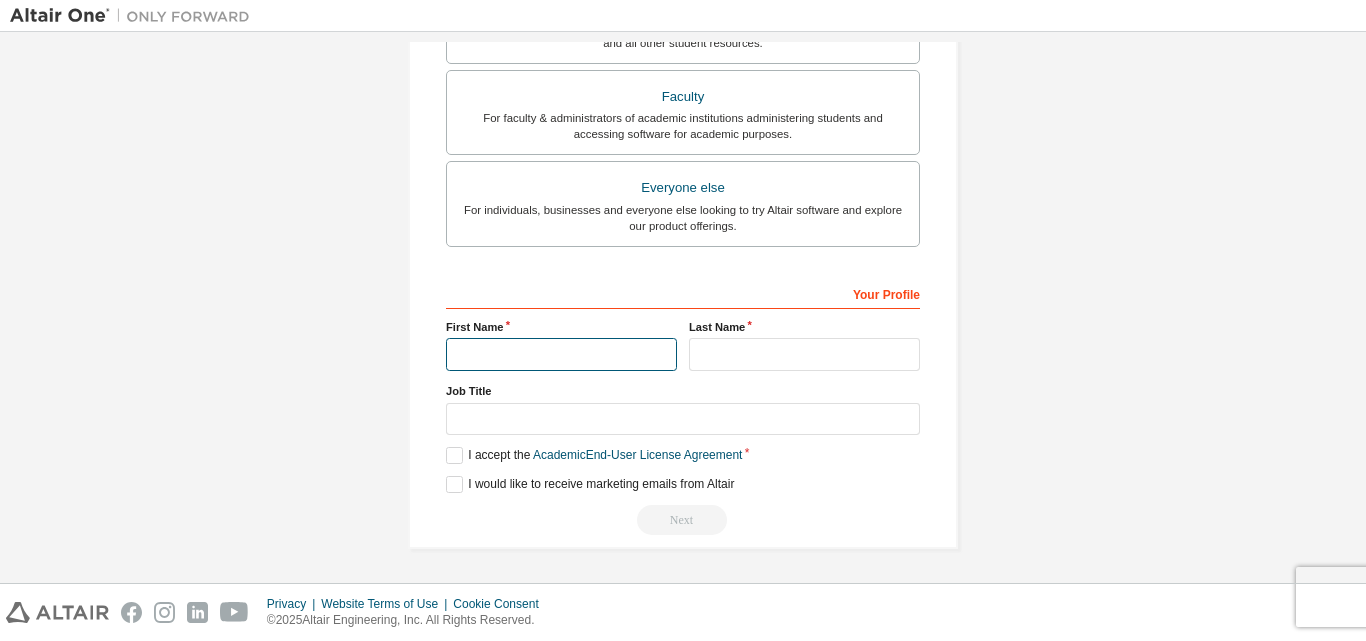 type on "*******" 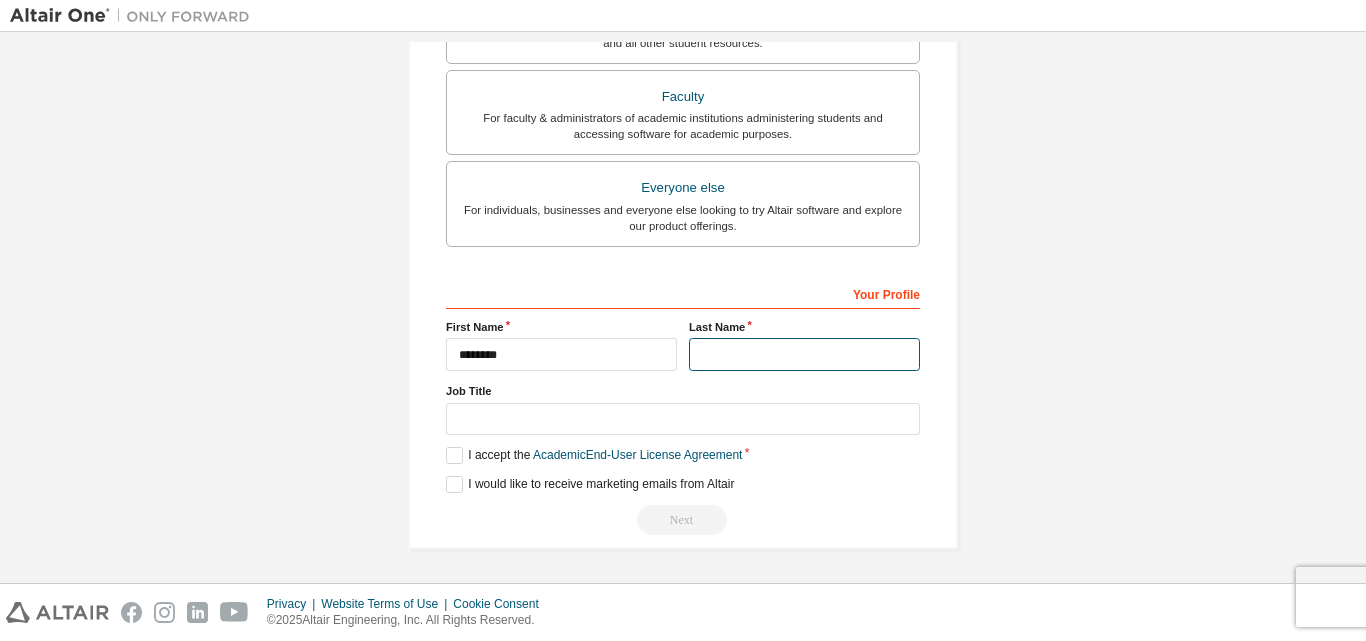 click at bounding box center (804, 354) 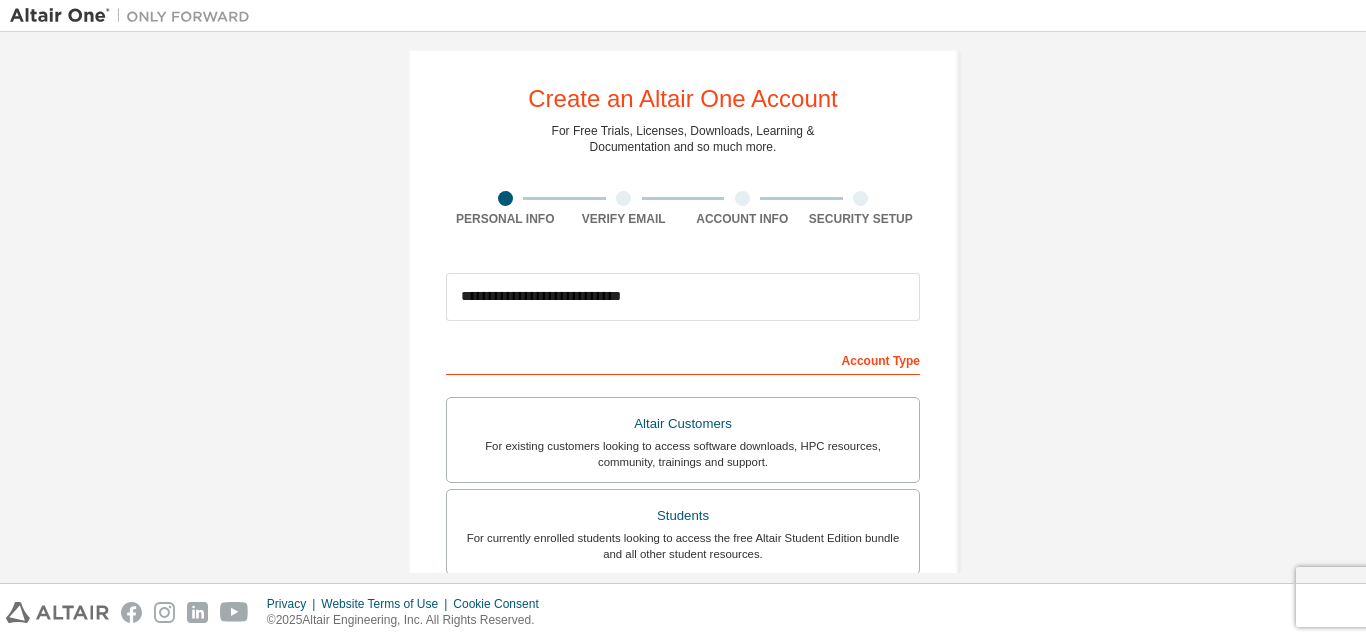 scroll, scrollTop: 0, scrollLeft: 0, axis: both 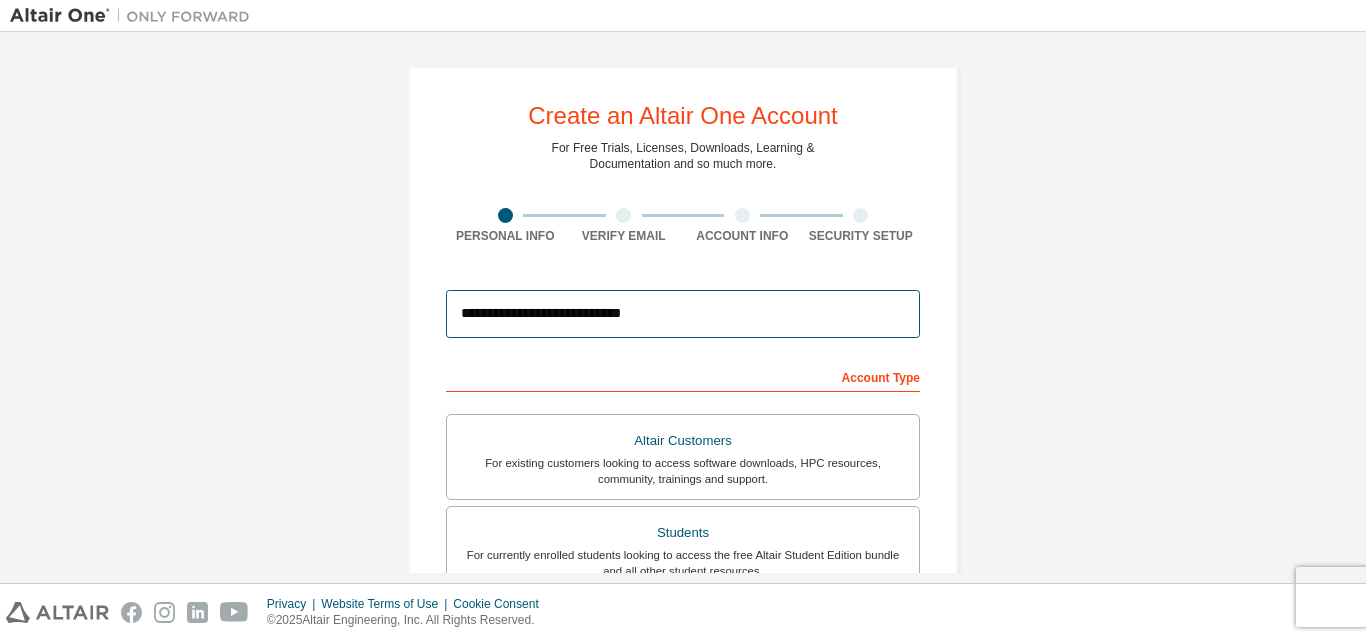 click on "**********" at bounding box center (683, 314) 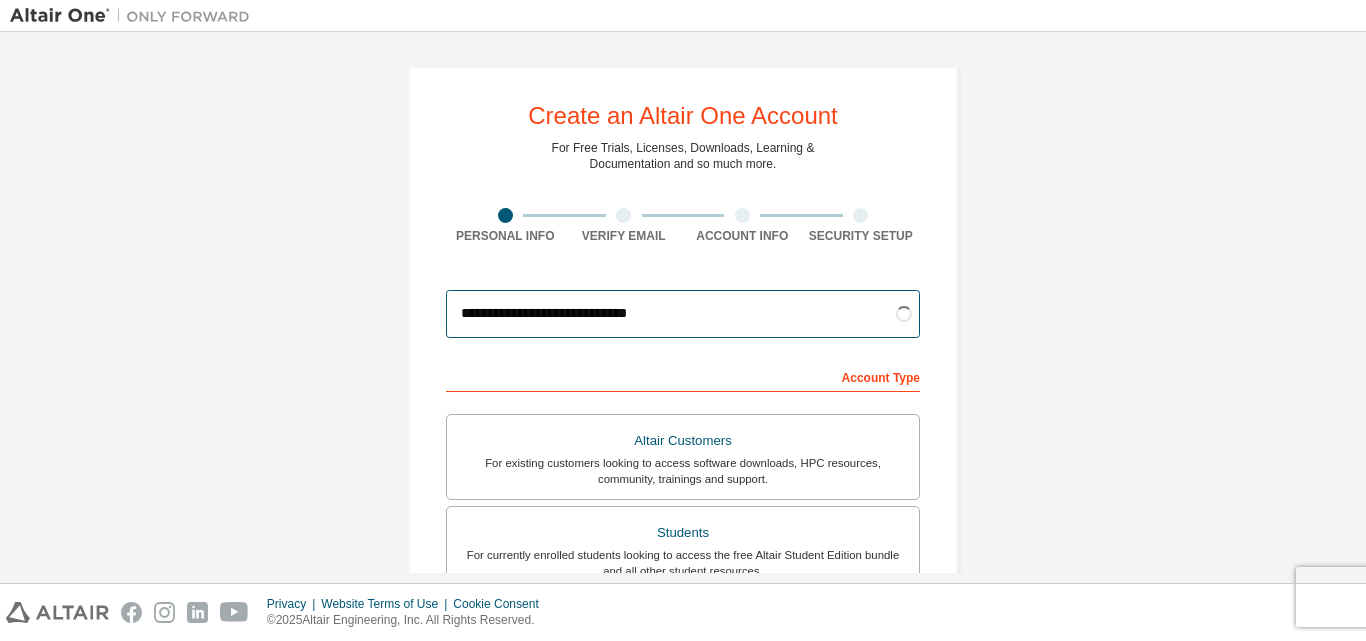 type on "**********" 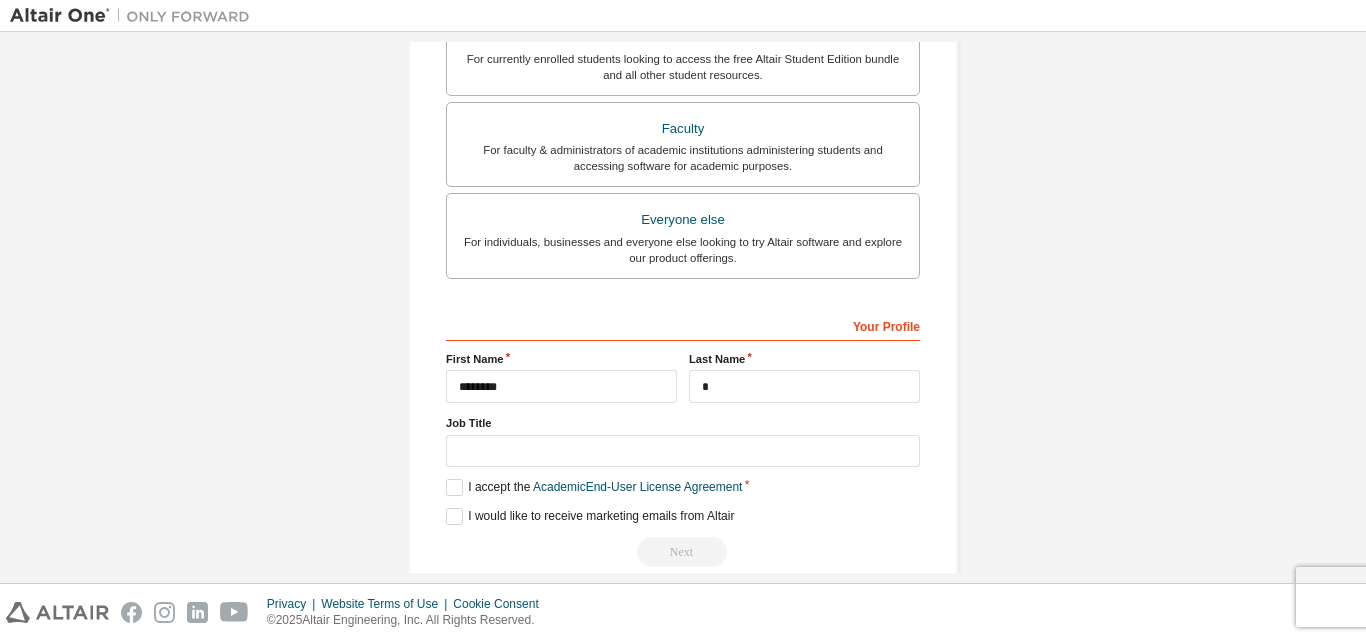 scroll, scrollTop: 500, scrollLeft: 0, axis: vertical 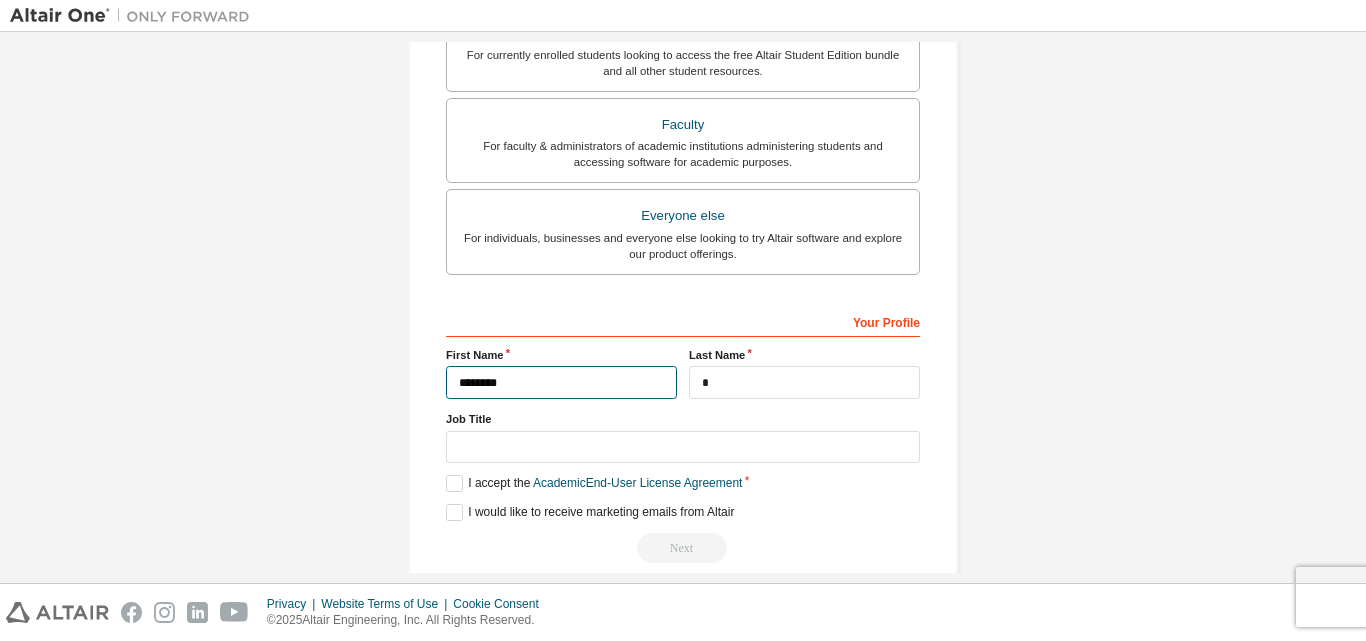click on "*******" at bounding box center (561, 382) 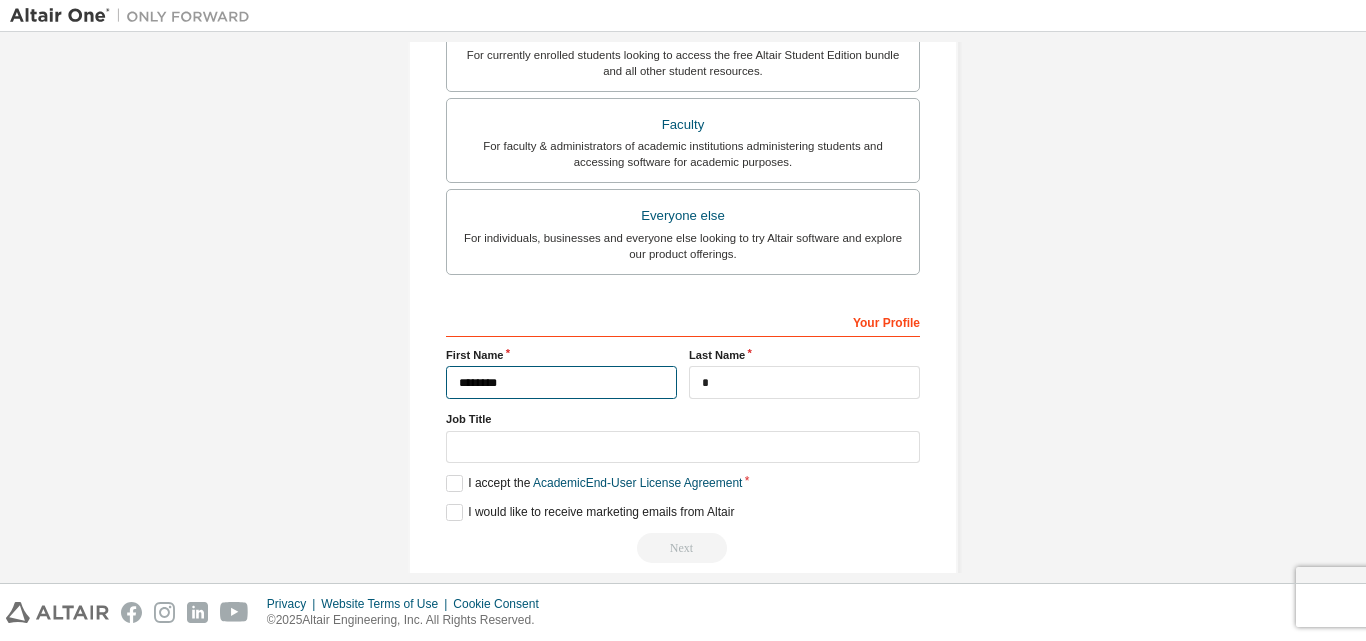 click on "*******" at bounding box center (561, 382) 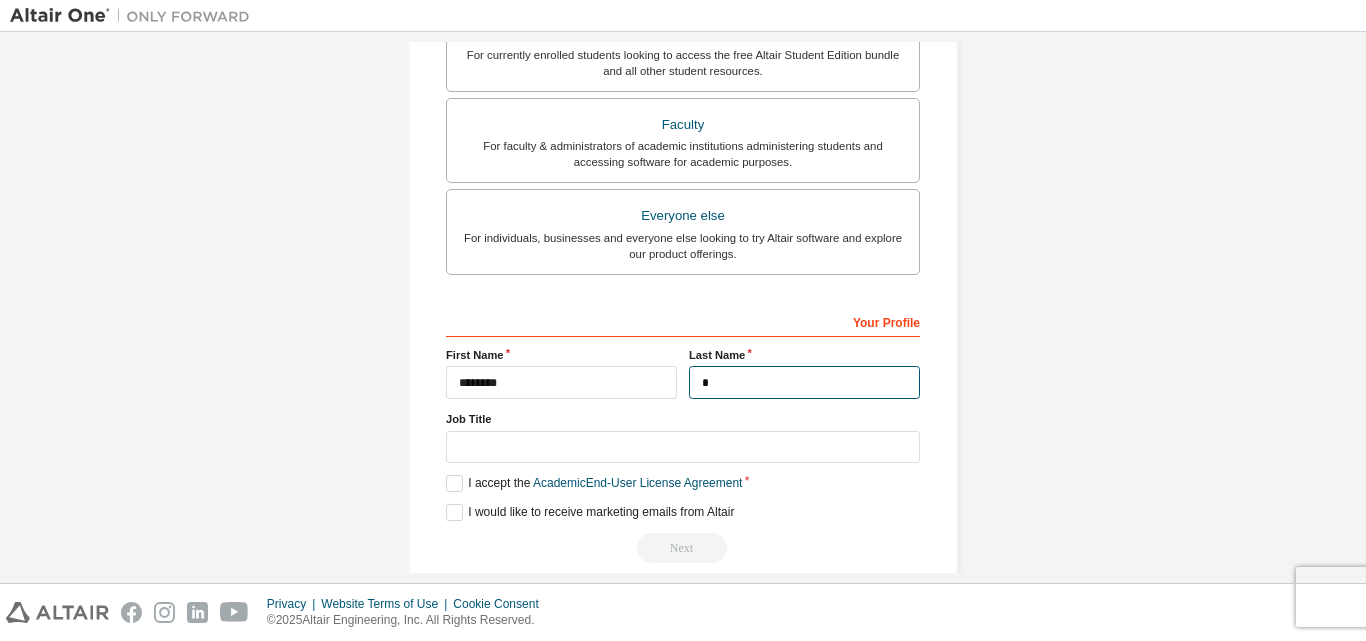 click on "*" at bounding box center [804, 382] 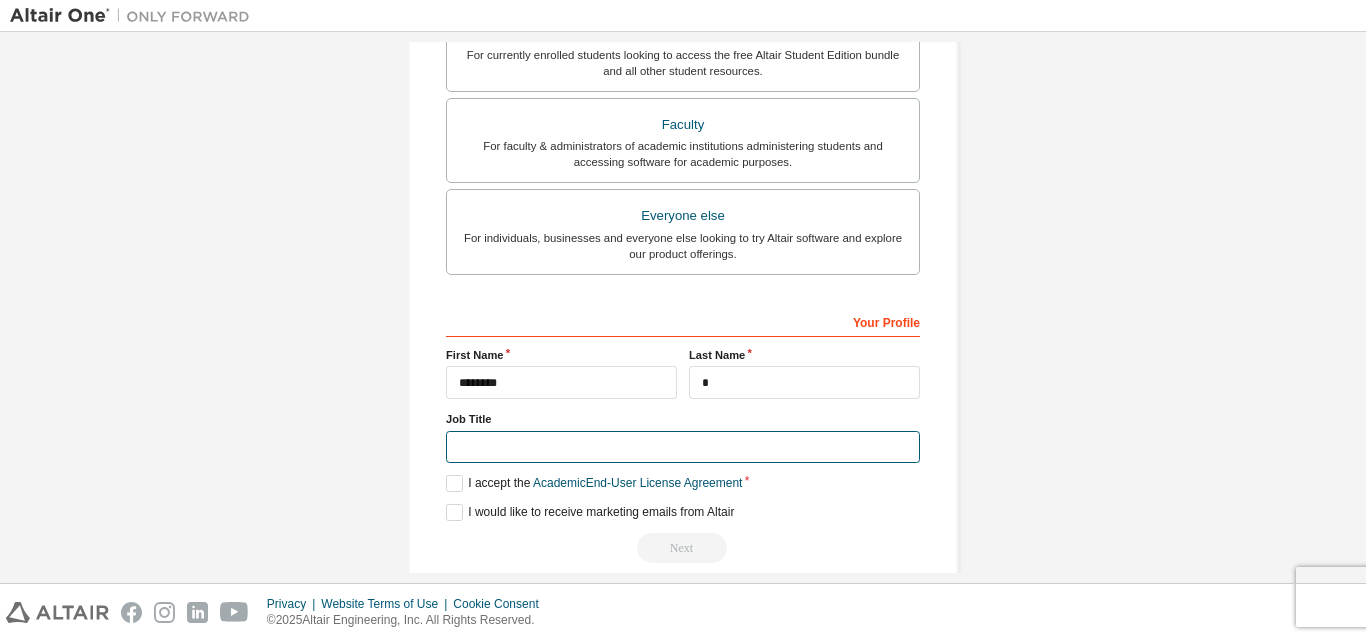 click at bounding box center [683, 447] 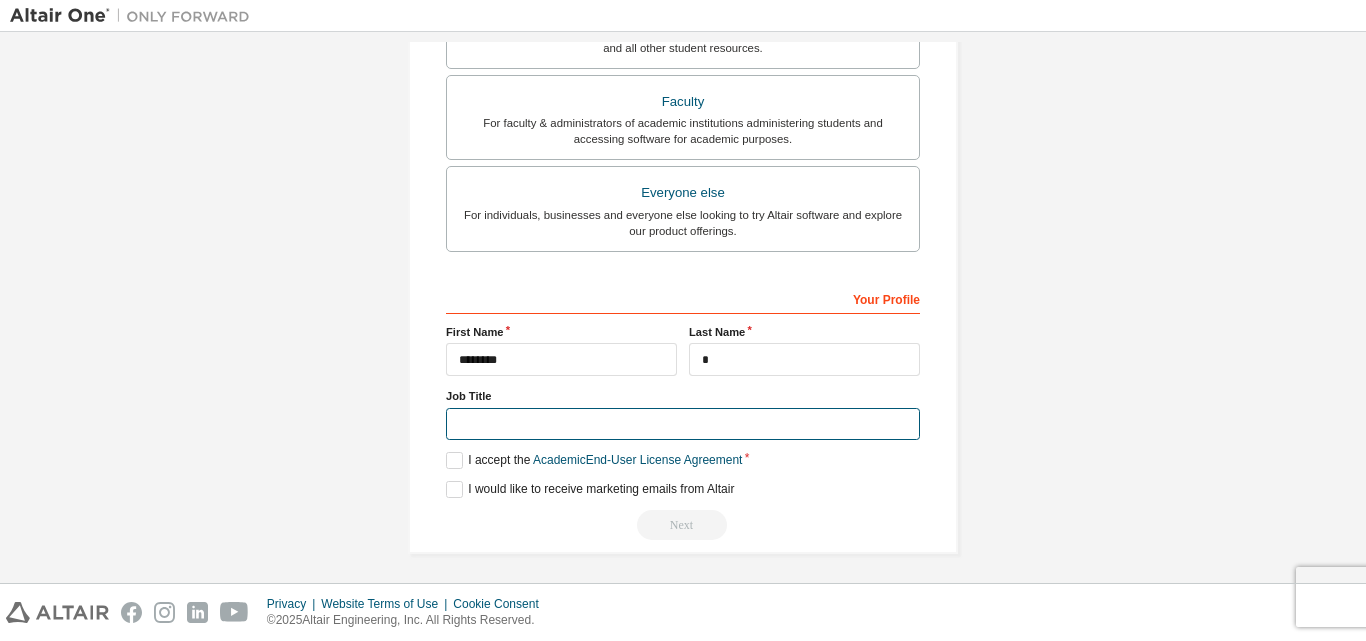 scroll, scrollTop: 528, scrollLeft: 0, axis: vertical 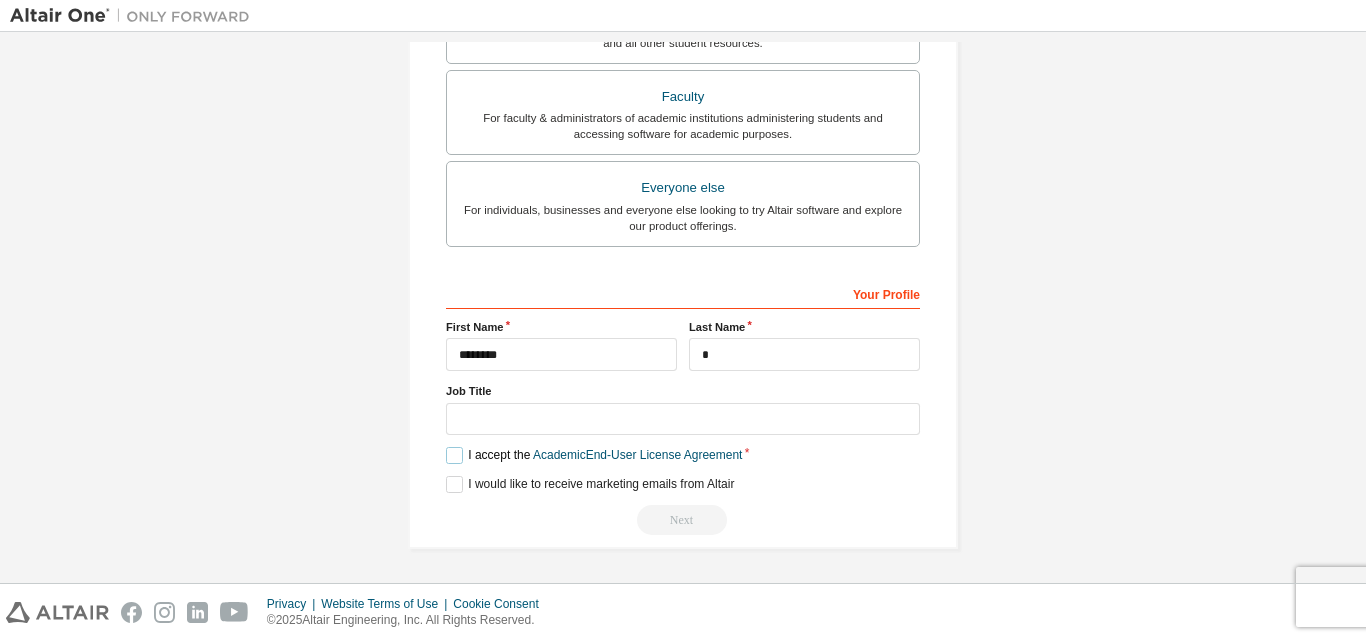click on "I accept the   Academic   End-User License Agreement" at bounding box center (594, 455) 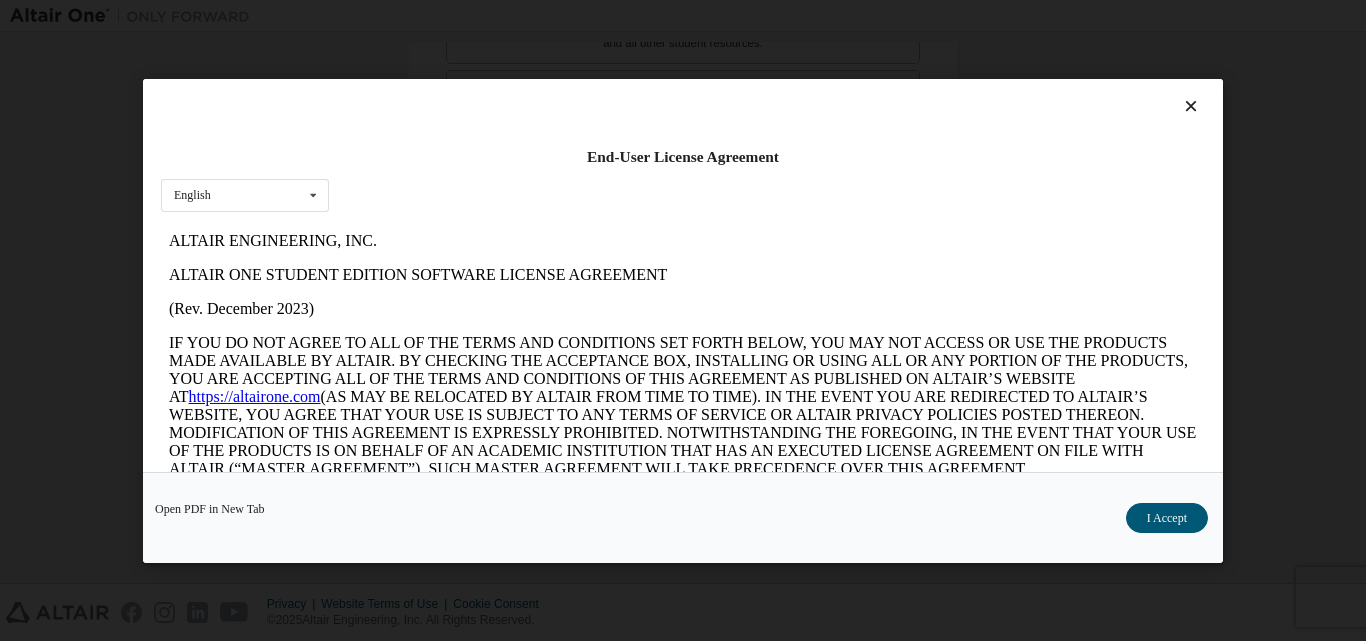 scroll, scrollTop: 0, scrollLeft: 0, axis: both 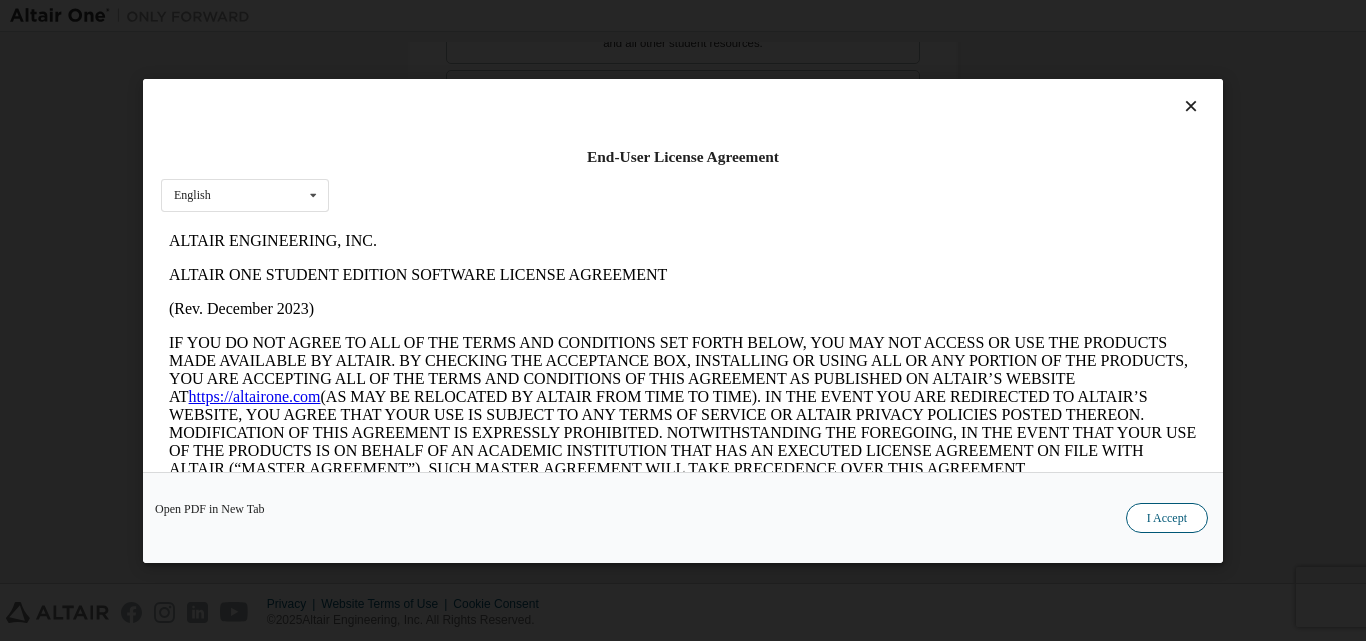 click on "I Accept" at bounding box center (1167, 517) 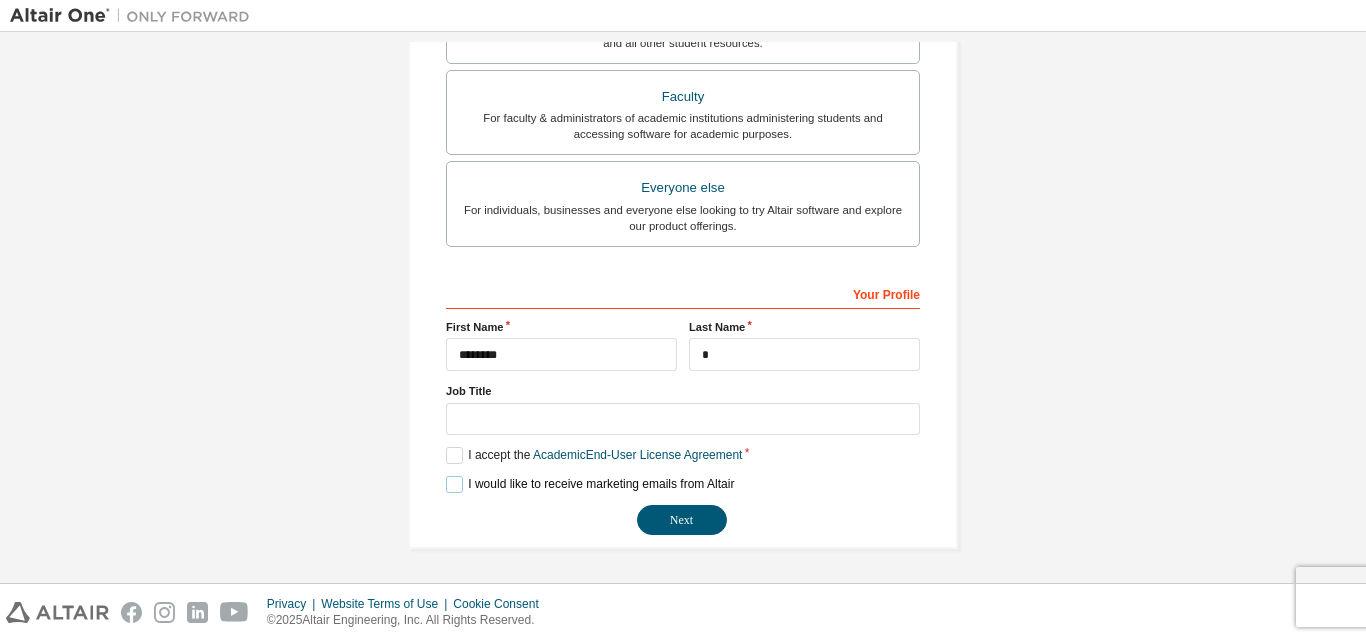 click on "I would like to receive marketing emails from Altair" at bounding box center [590, 484] 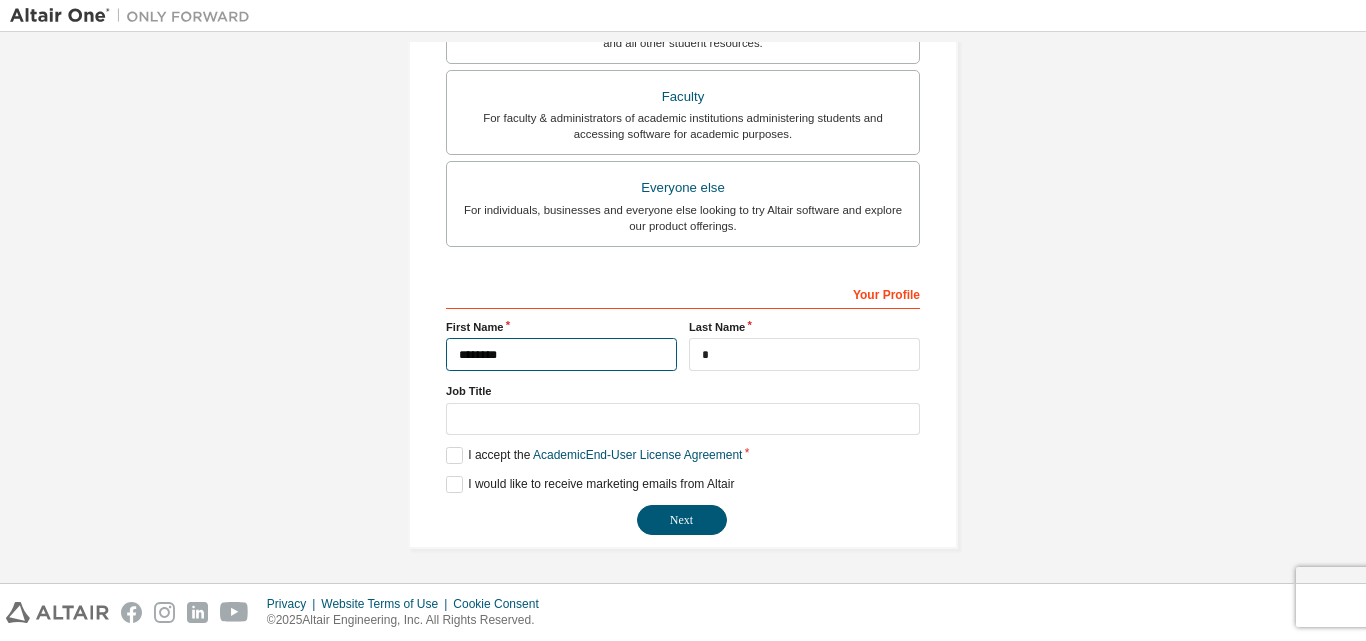 click on "*******" at bounding box center (561, 354) 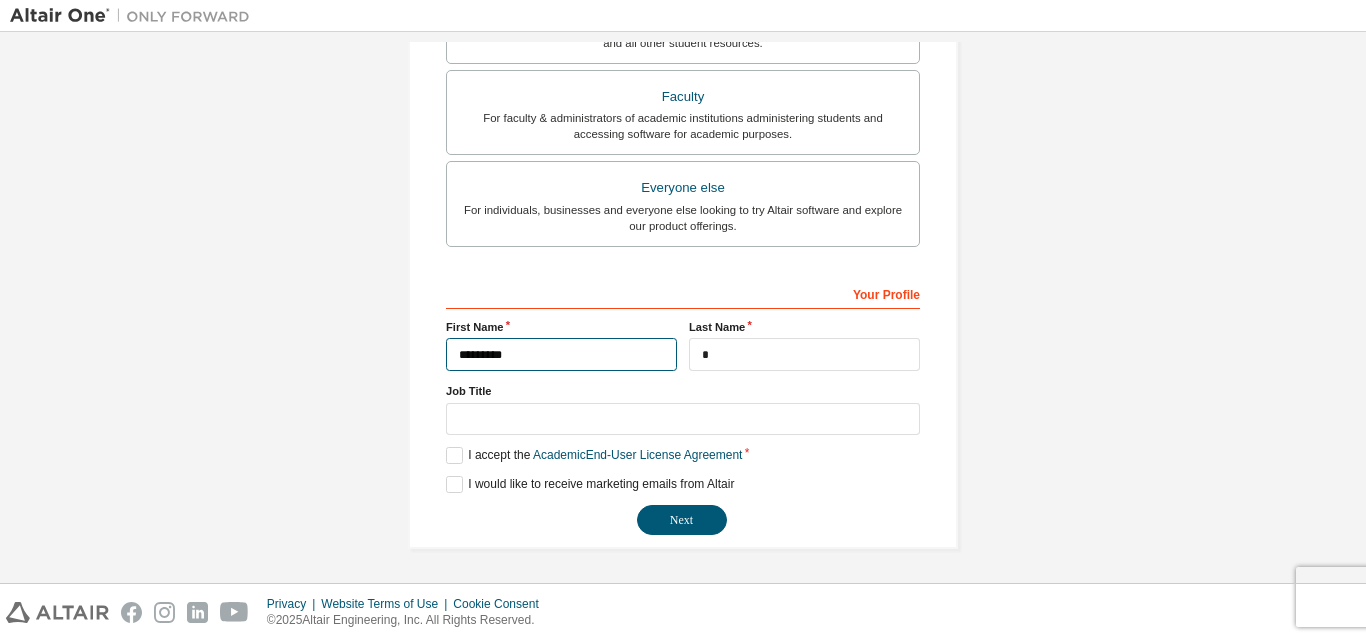 type on "*******" 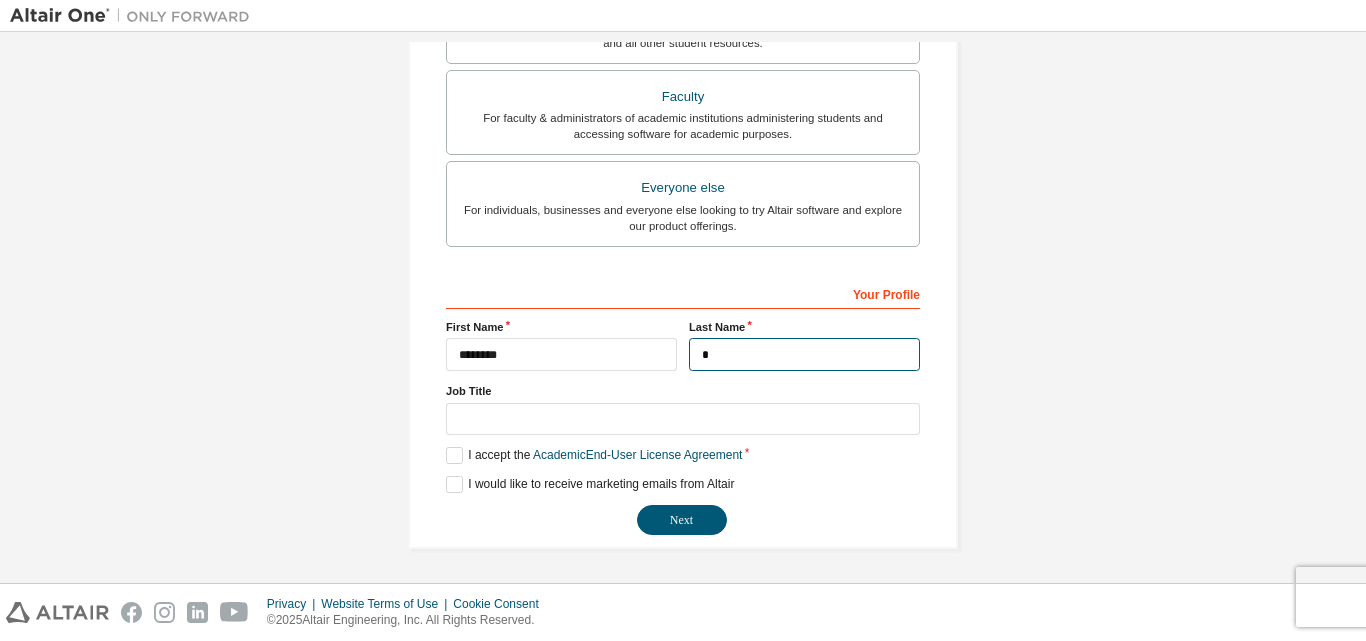 click on "*" at bounding box center [804, 354] 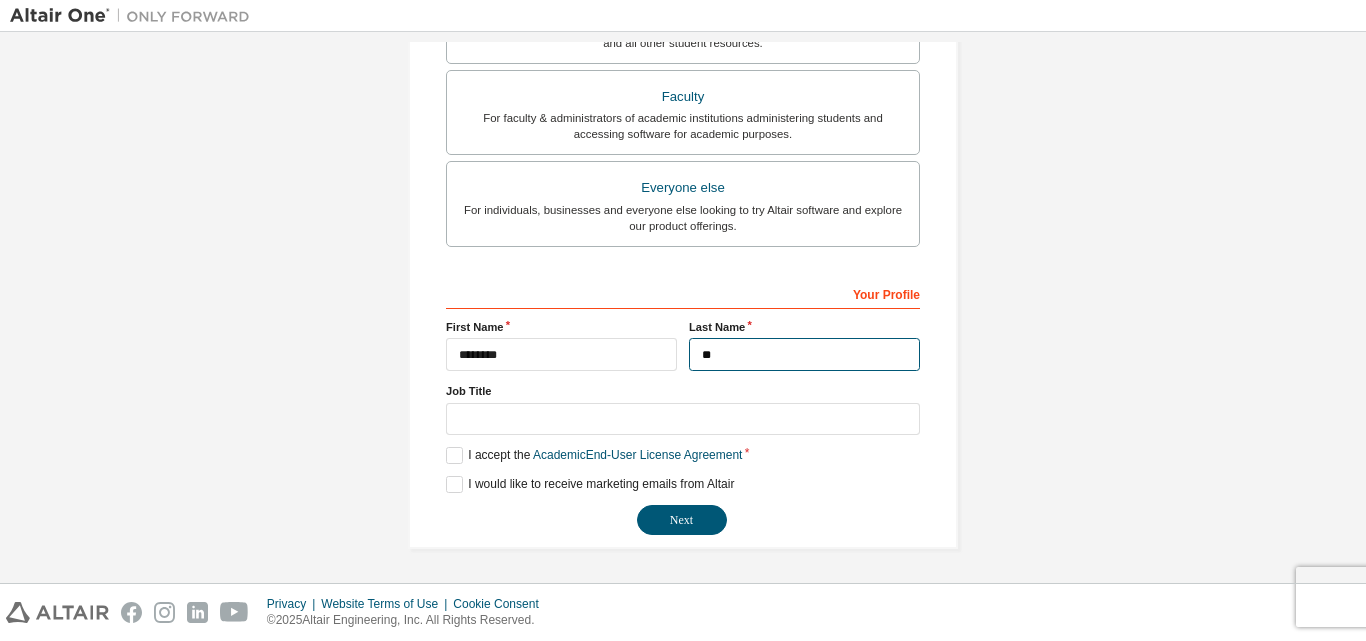 type on "*" 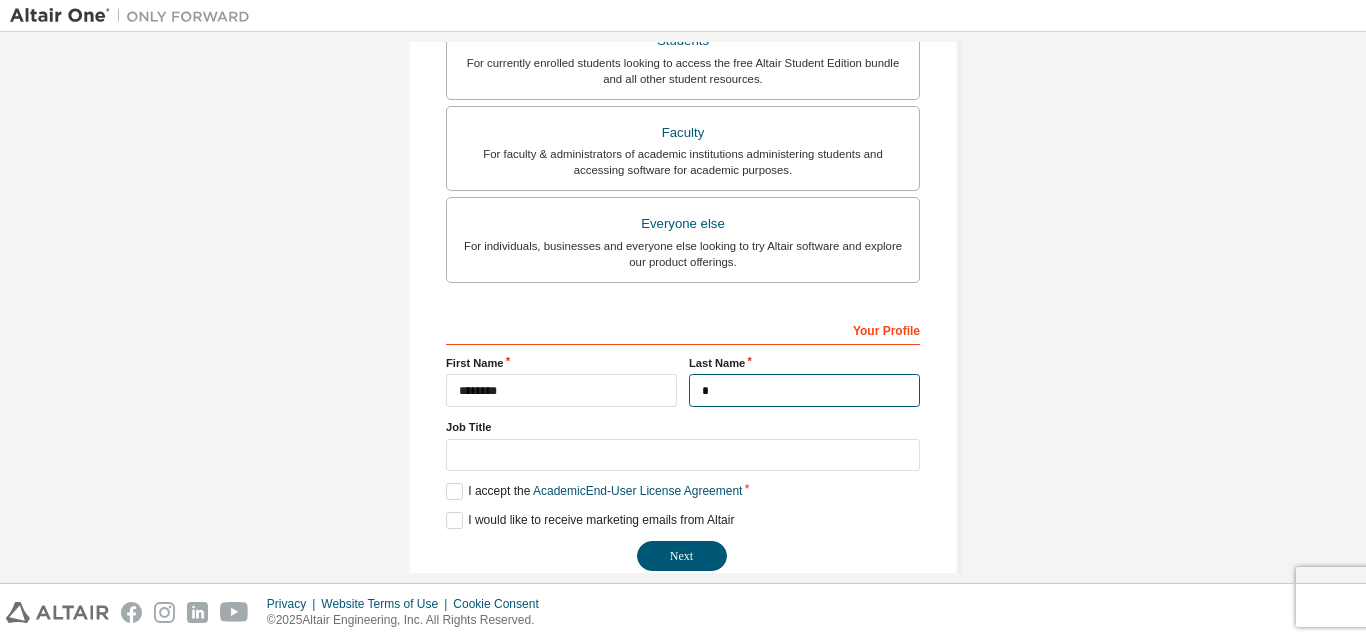 scroll, scrollTop: 528, scrollLeft: 0, axis: vertical 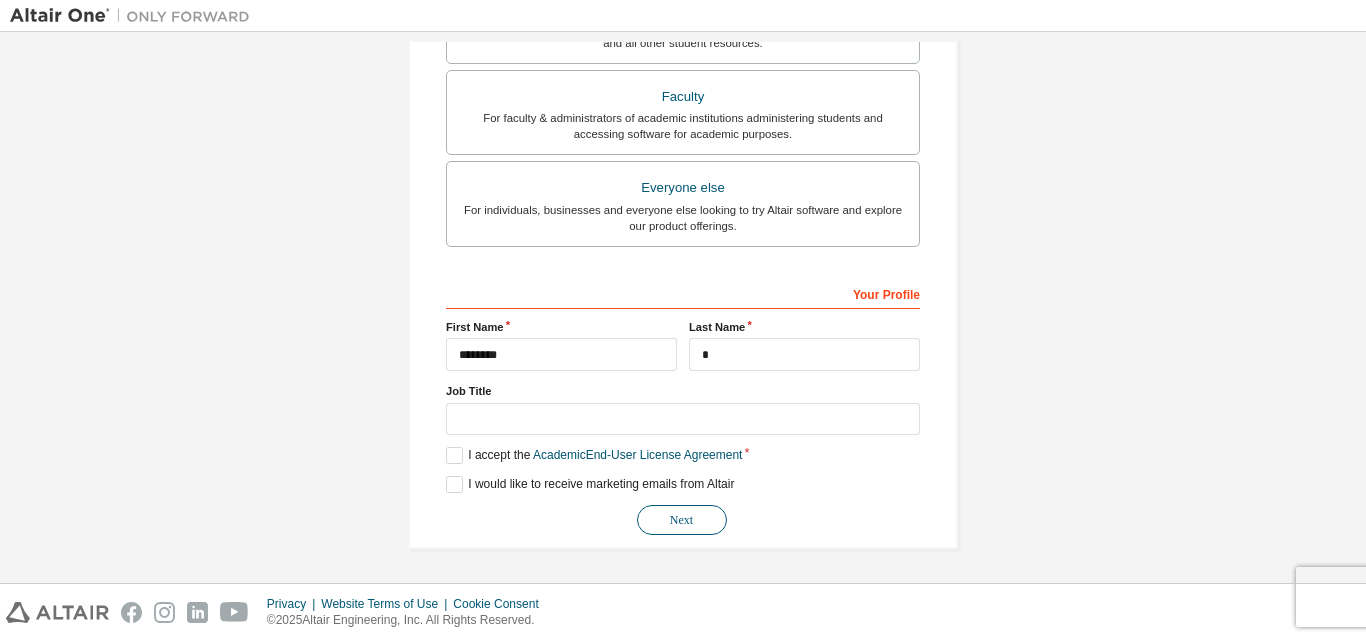 click on "Next" at bounding box center (682, 520) 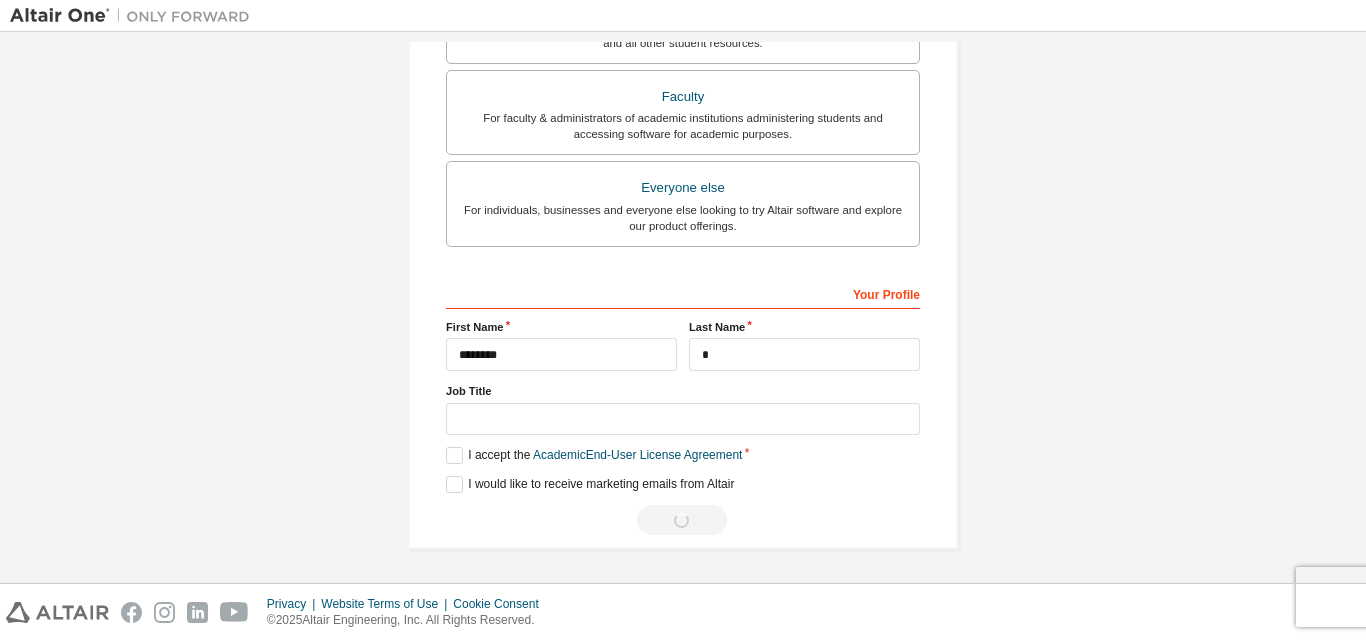 scroll, scrollTop: 0, scrollLeft: 0, axis: both 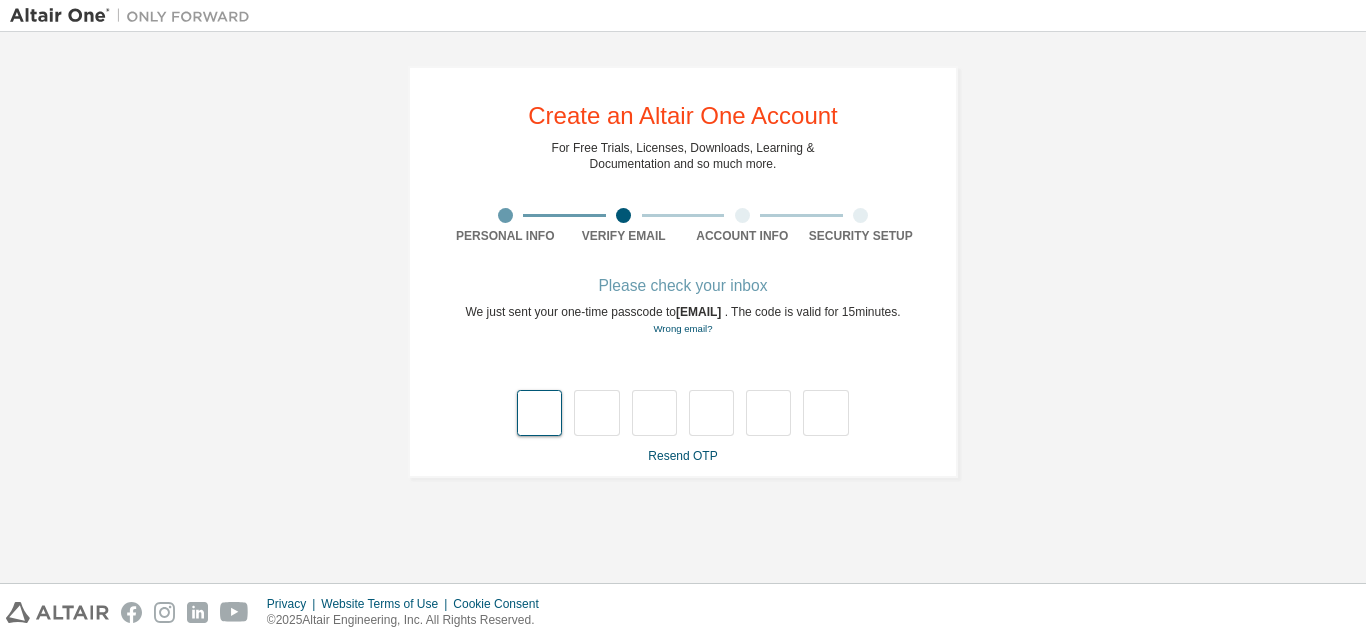 type on "*" 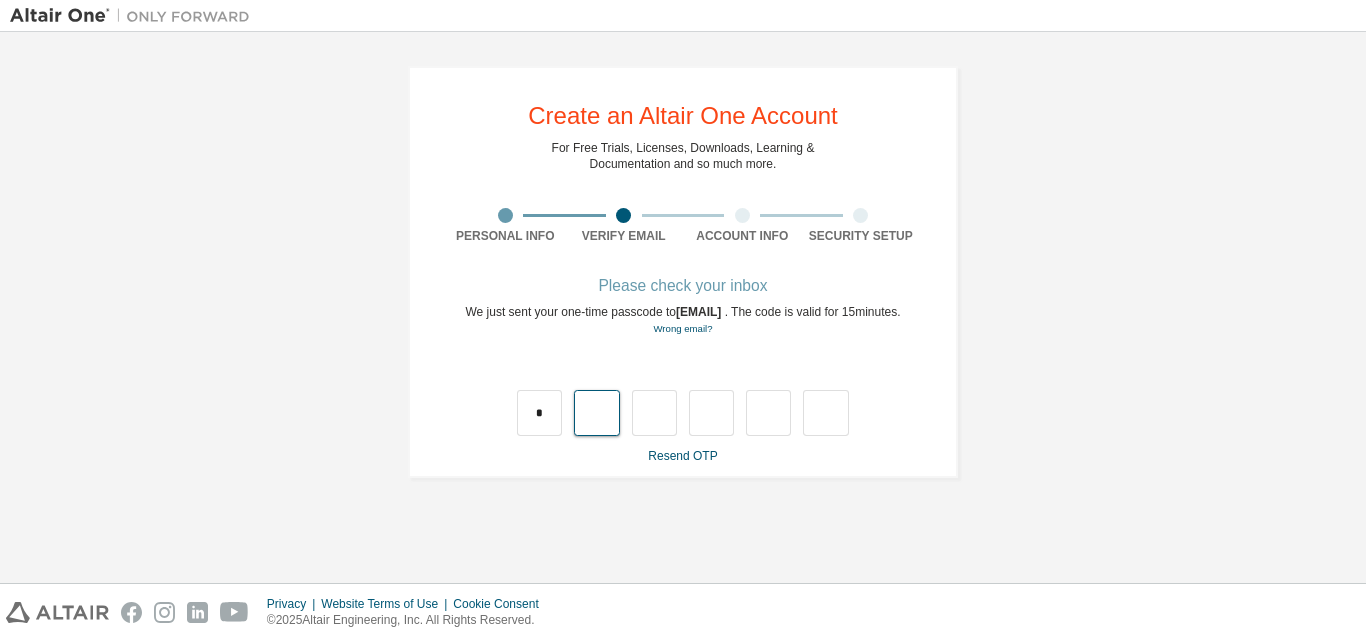 type on "*" 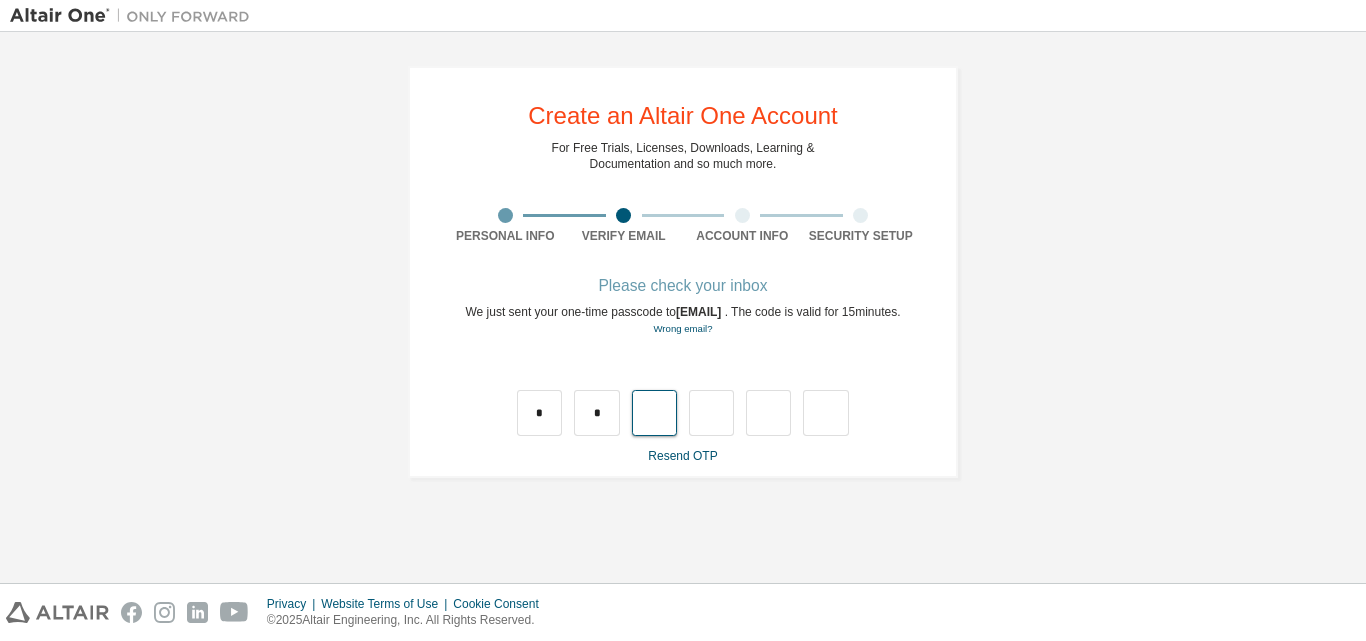 type on "*" 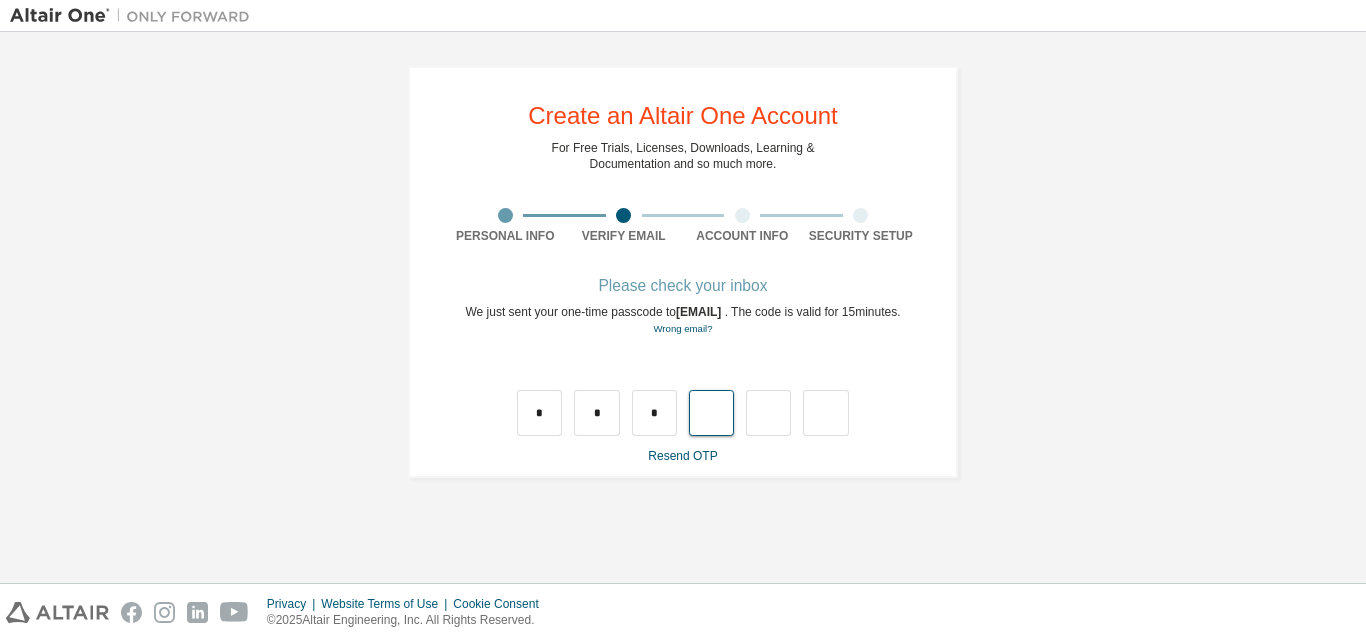 type on "*" 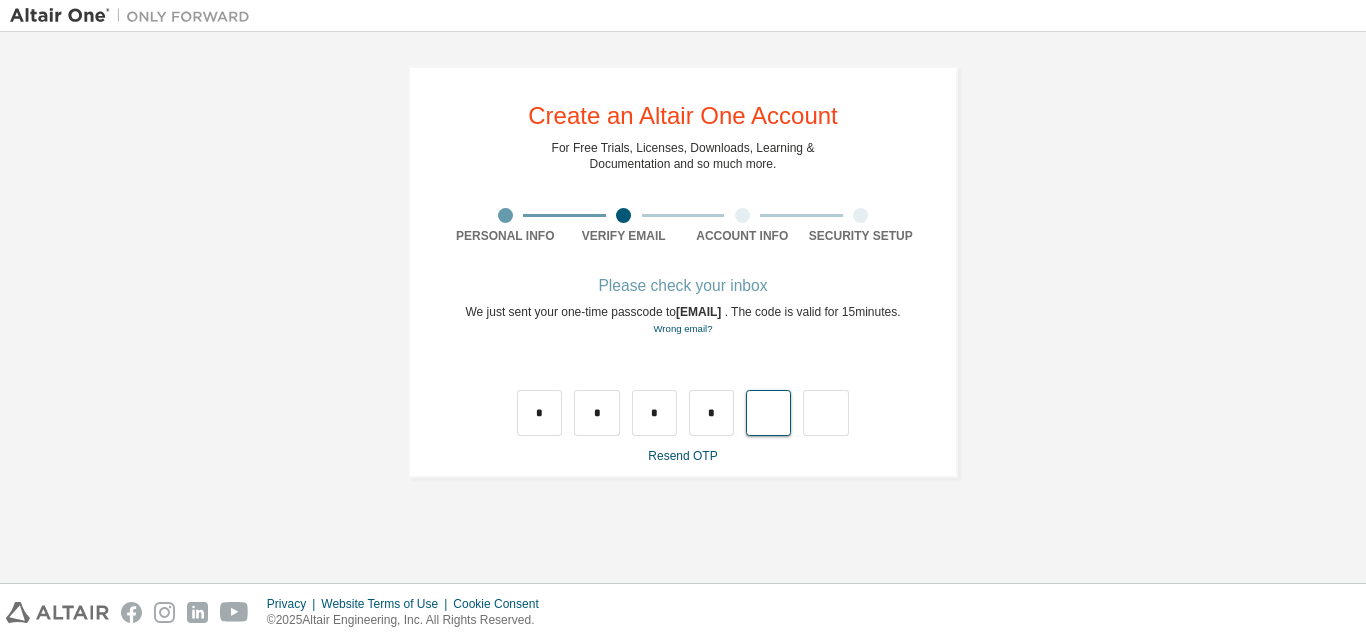 type on "*" 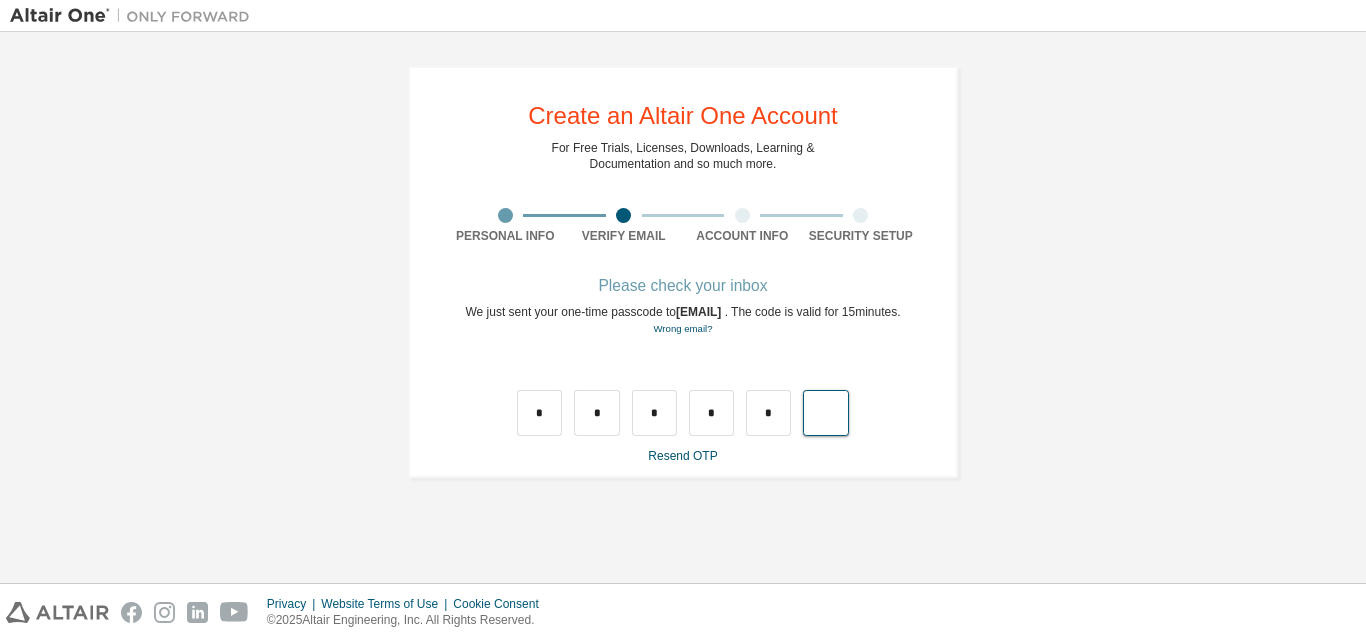 type on "*" 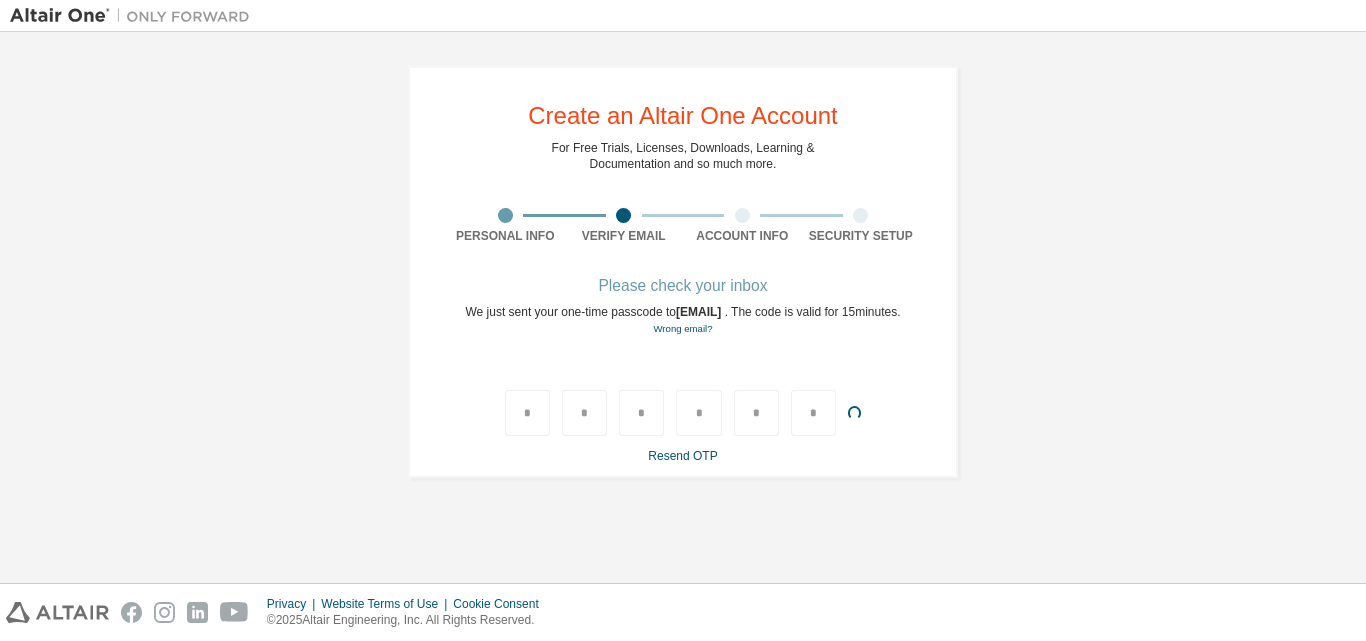 type 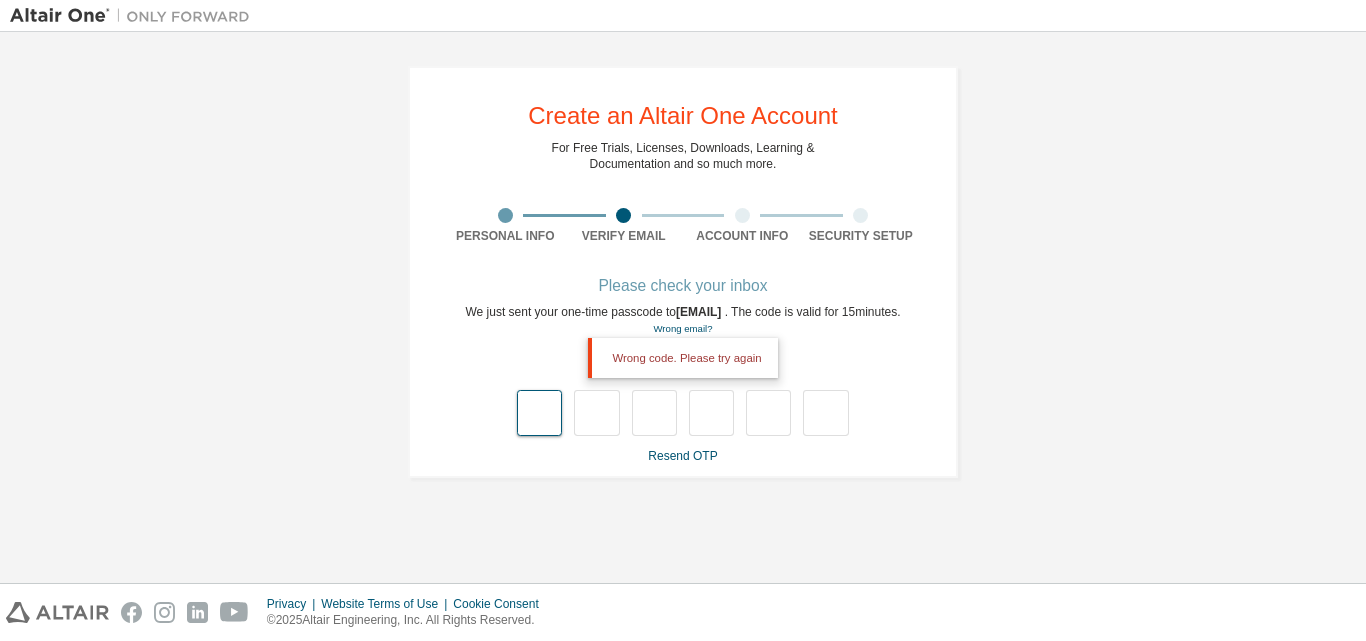click at bounding box center (539, 413) 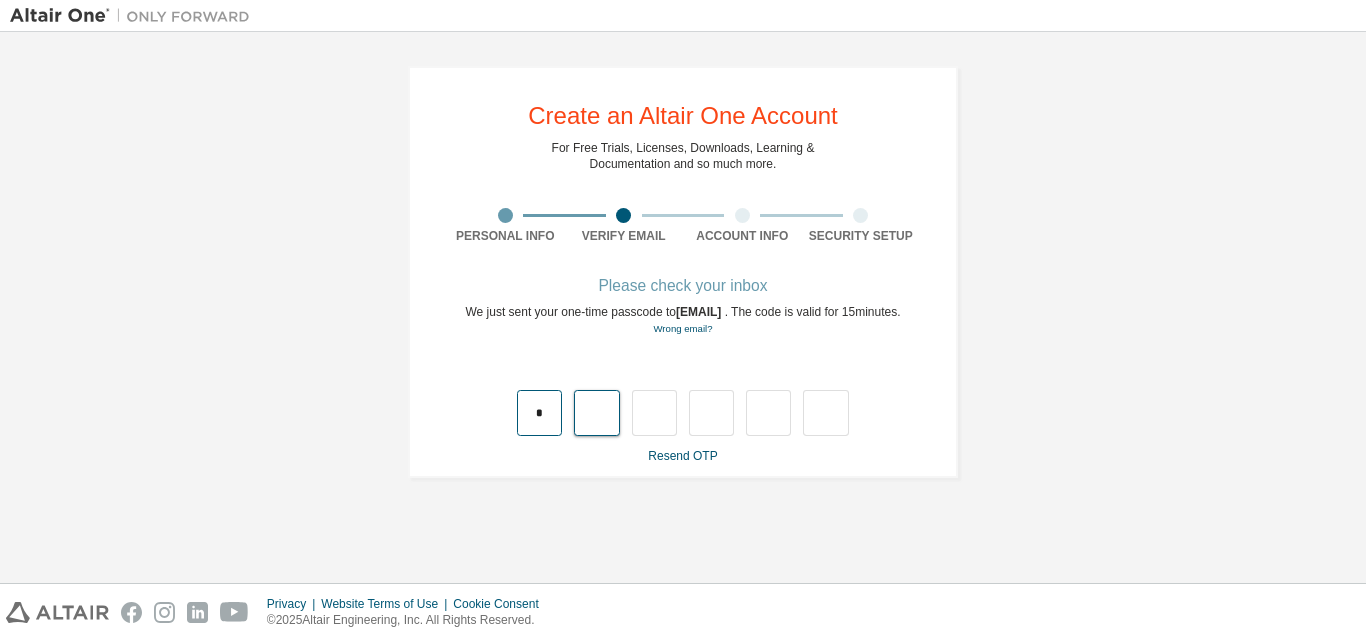 type on "*" 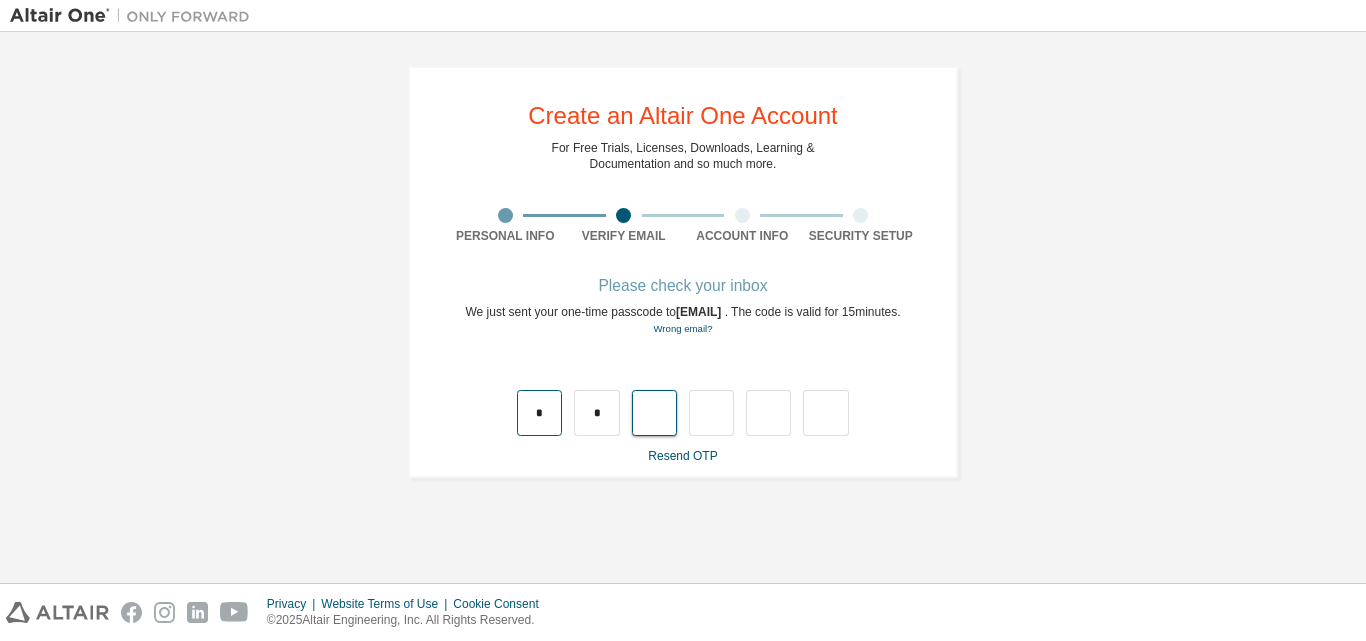 type on "*" 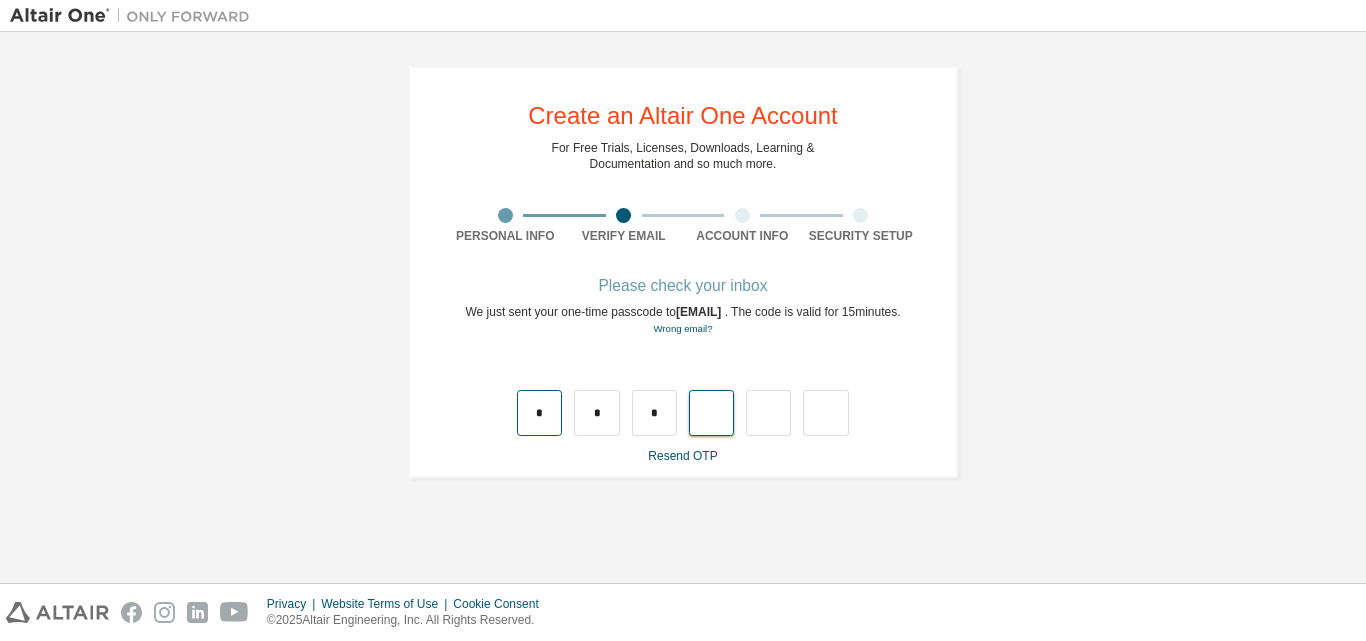 type on "*" 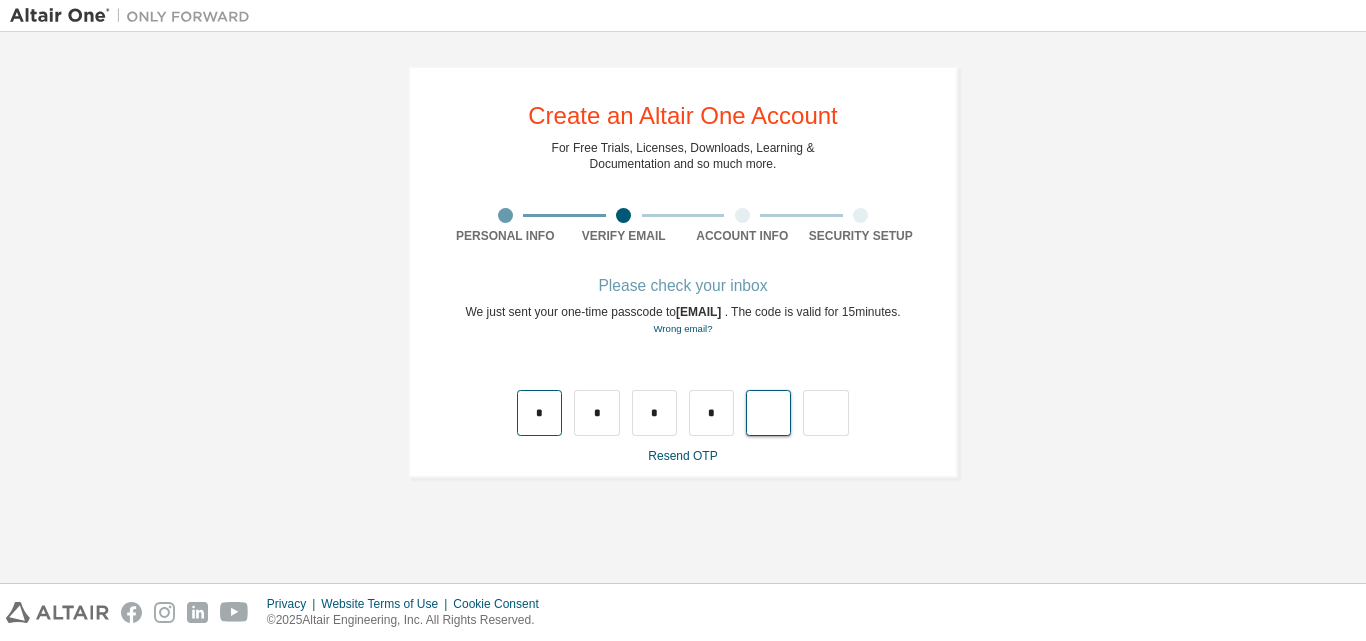 type on "*" 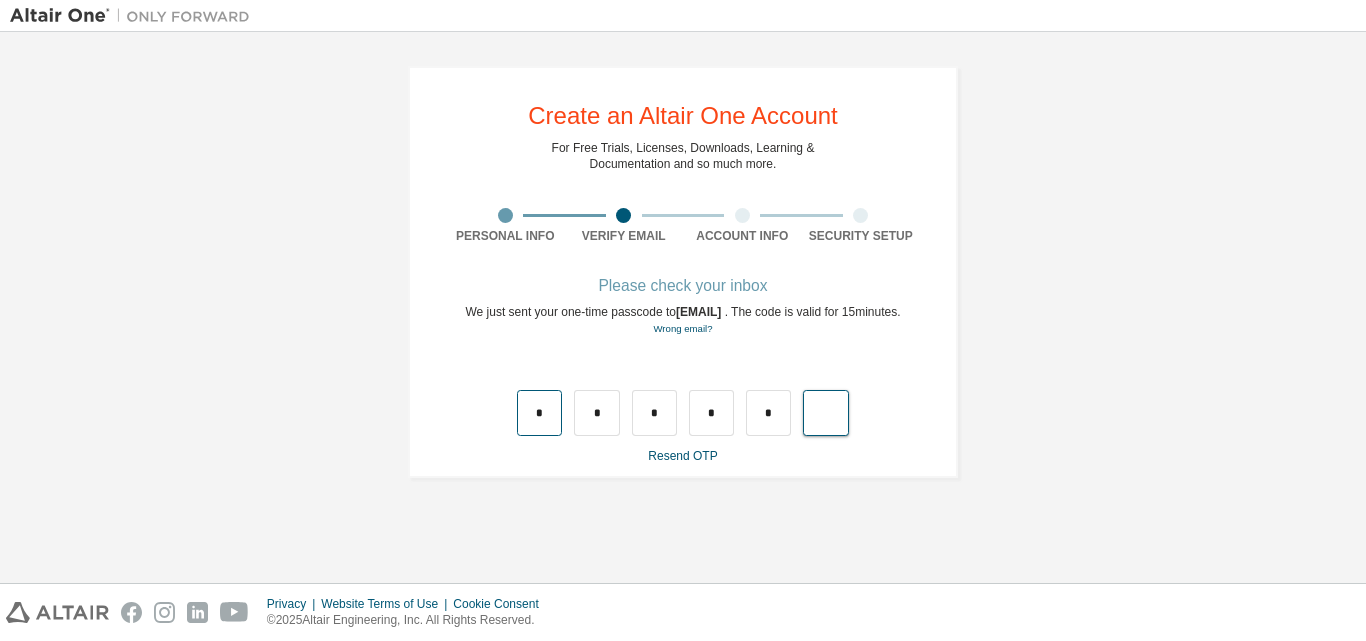 type on "*" 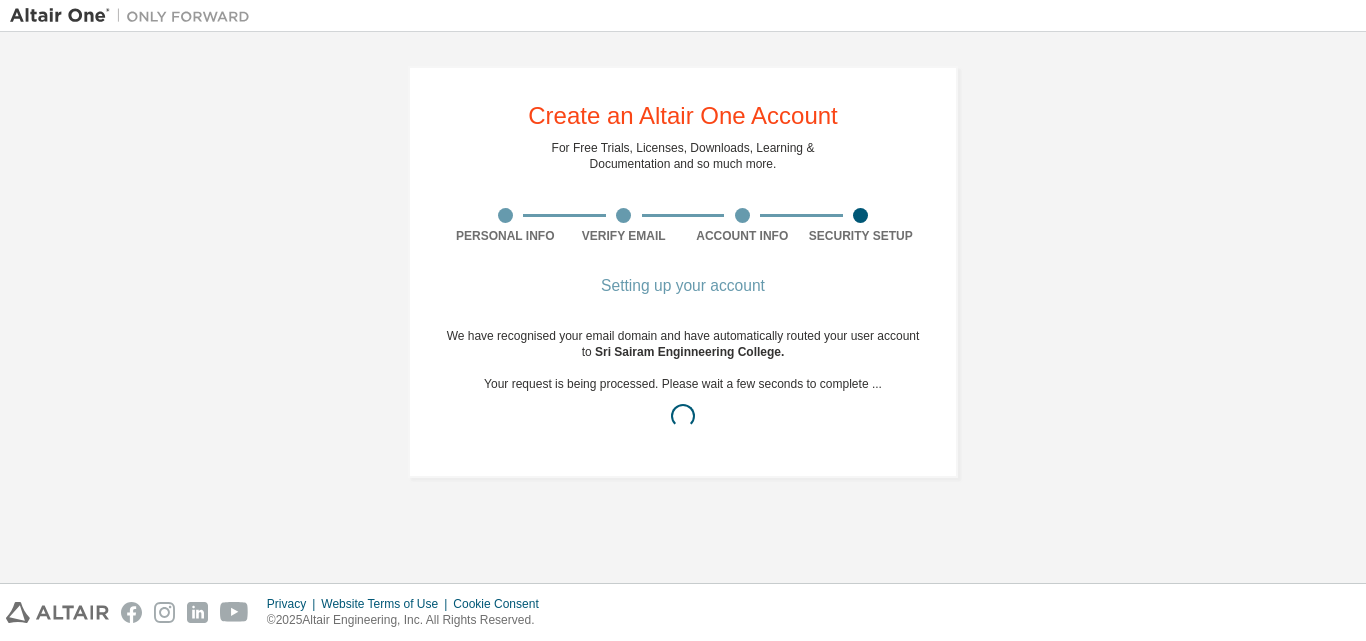 click on "Privacy Website Terms of Use Cookie Consent ©  2025  Altair Engineering, Inc. All Rights Reserved." at bounding box center [683, 612] 